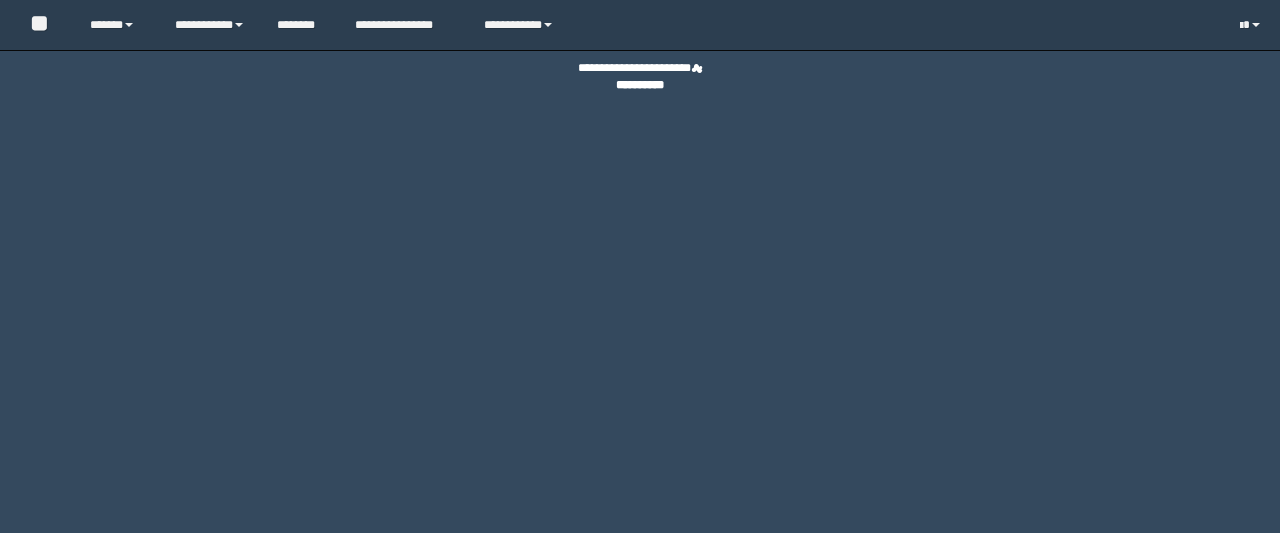 scroll, scrollTop: 0, scrollLeft: 0, axis: both 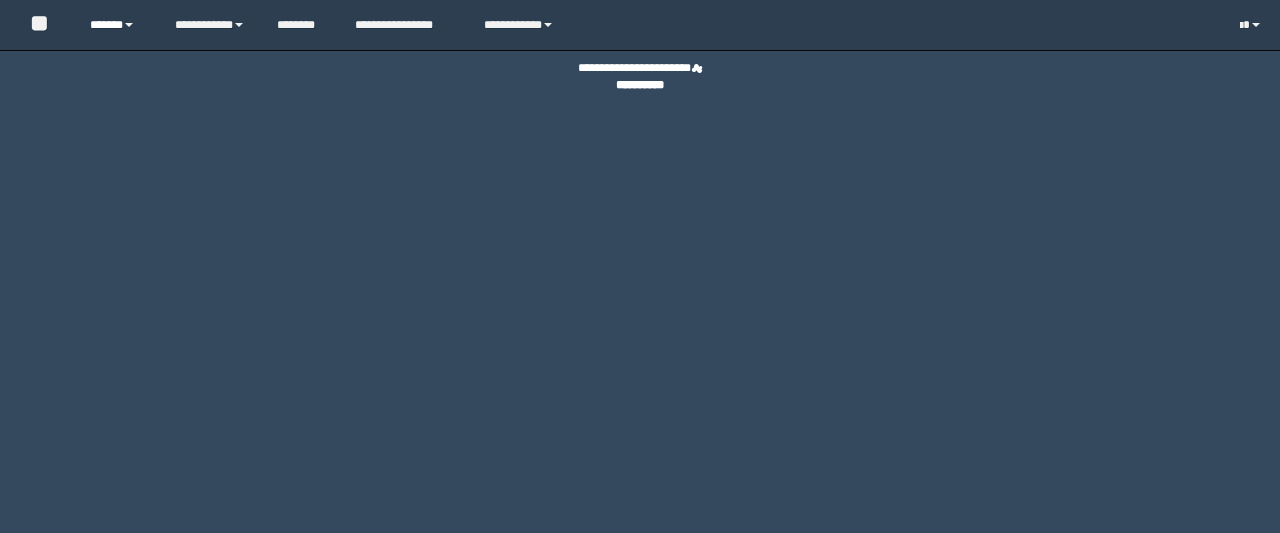 click on "******" at bounding box center (117, 25) 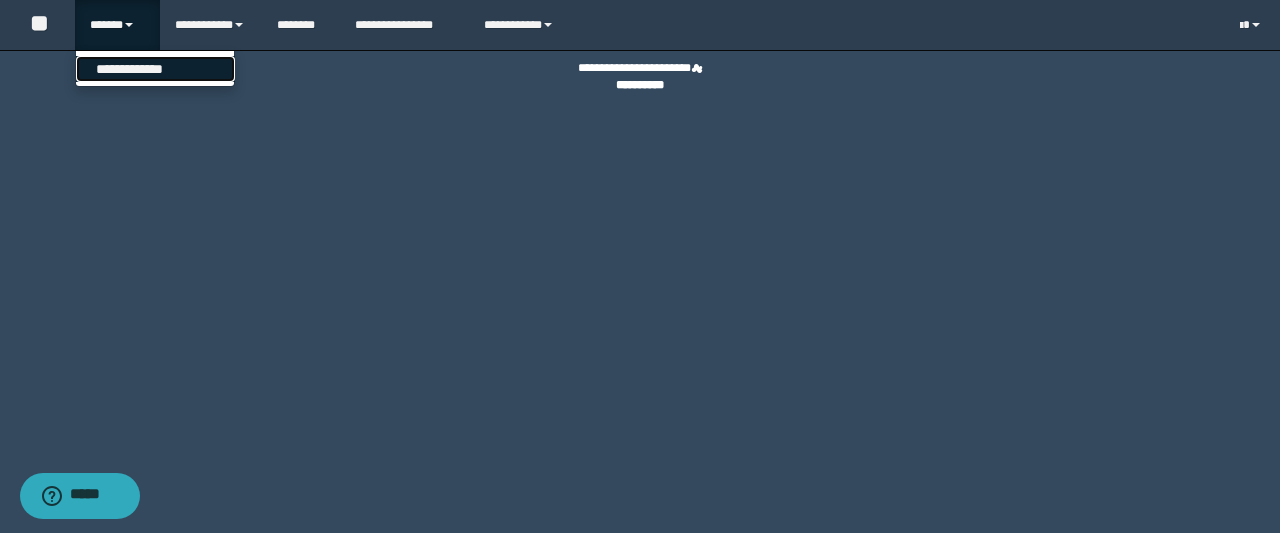 click on "**********" at bounding box center (155, 69) 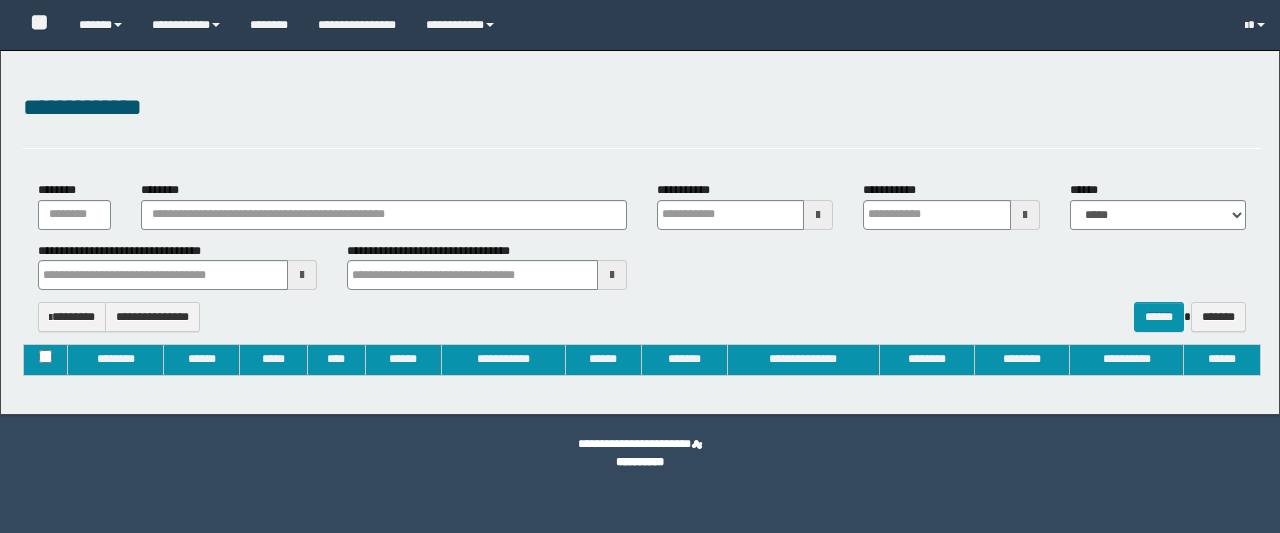 type on "**********" 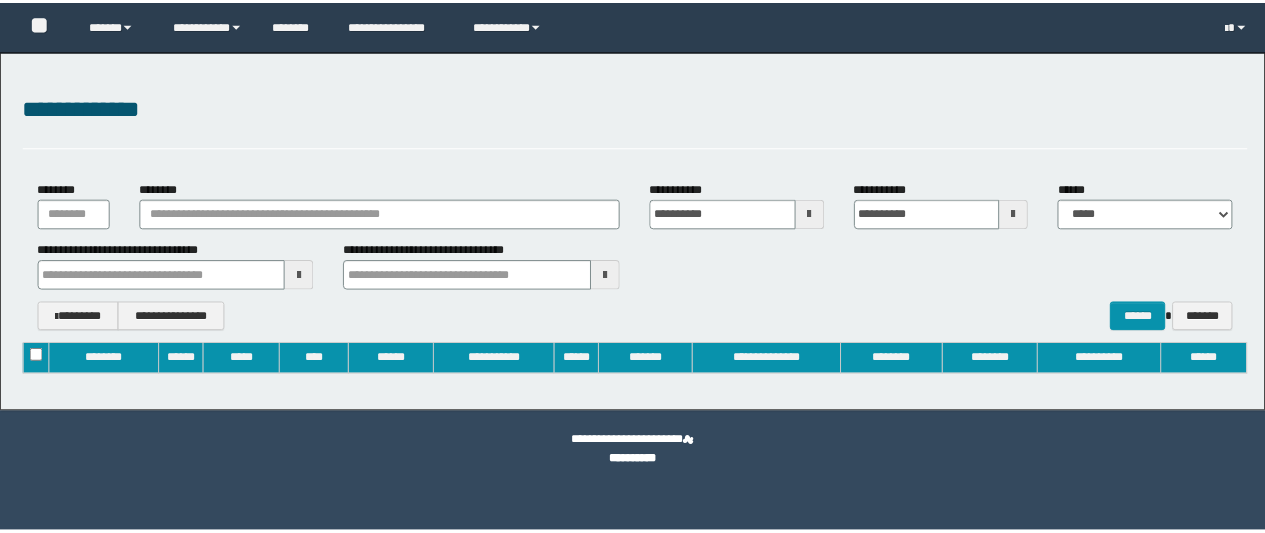 scroll, scrollTop: 0, scrollLeft: 0, axis: both 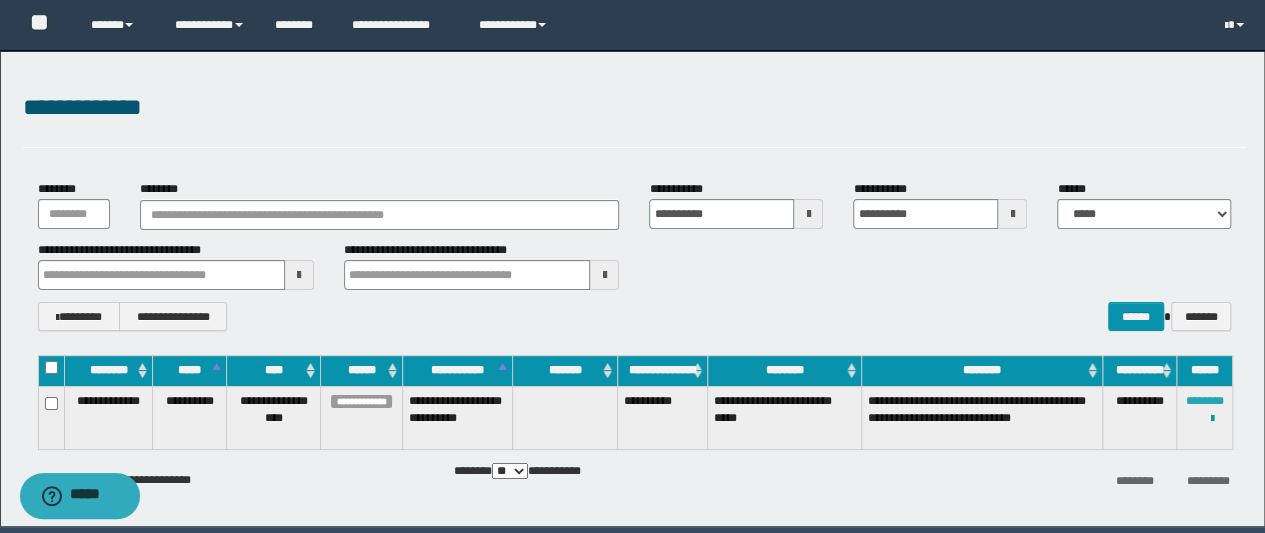 click on "********" at bounding box center [1205, 401] 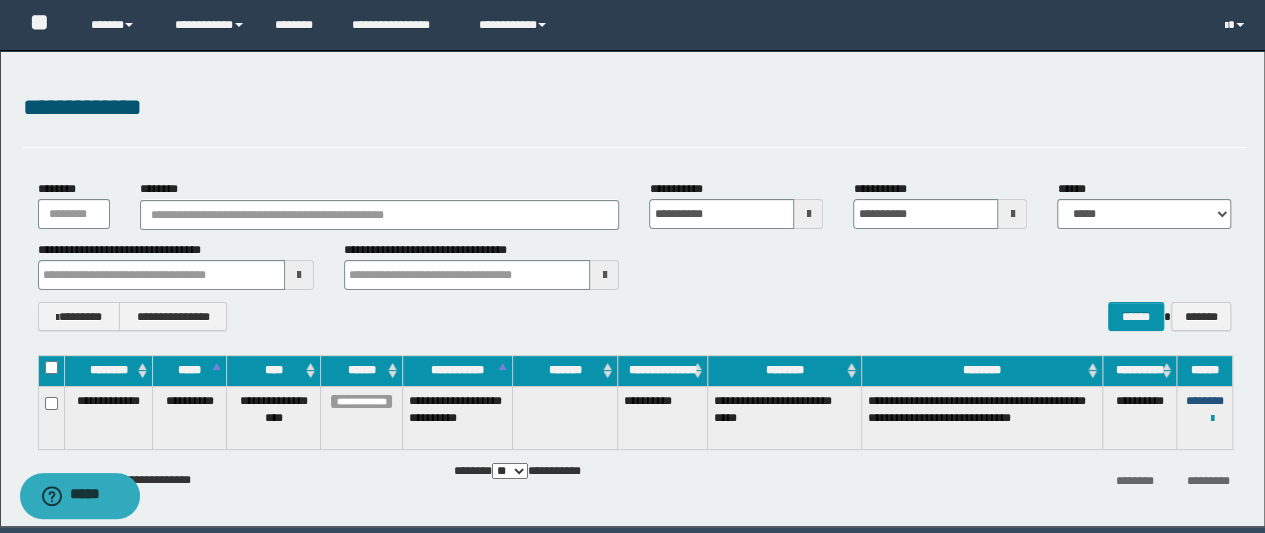 type 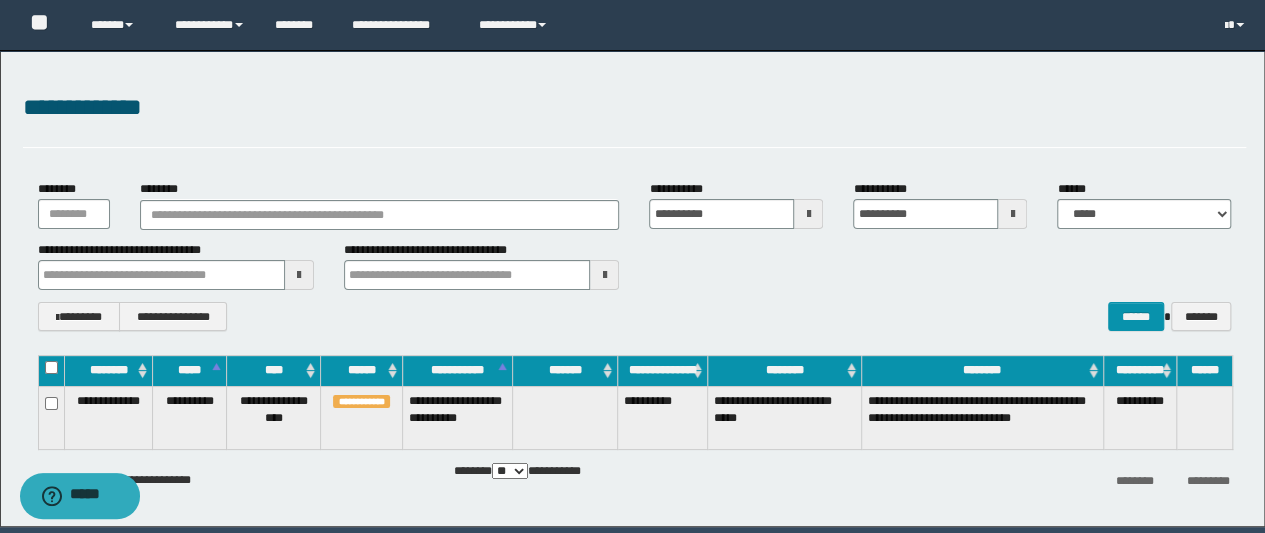 type 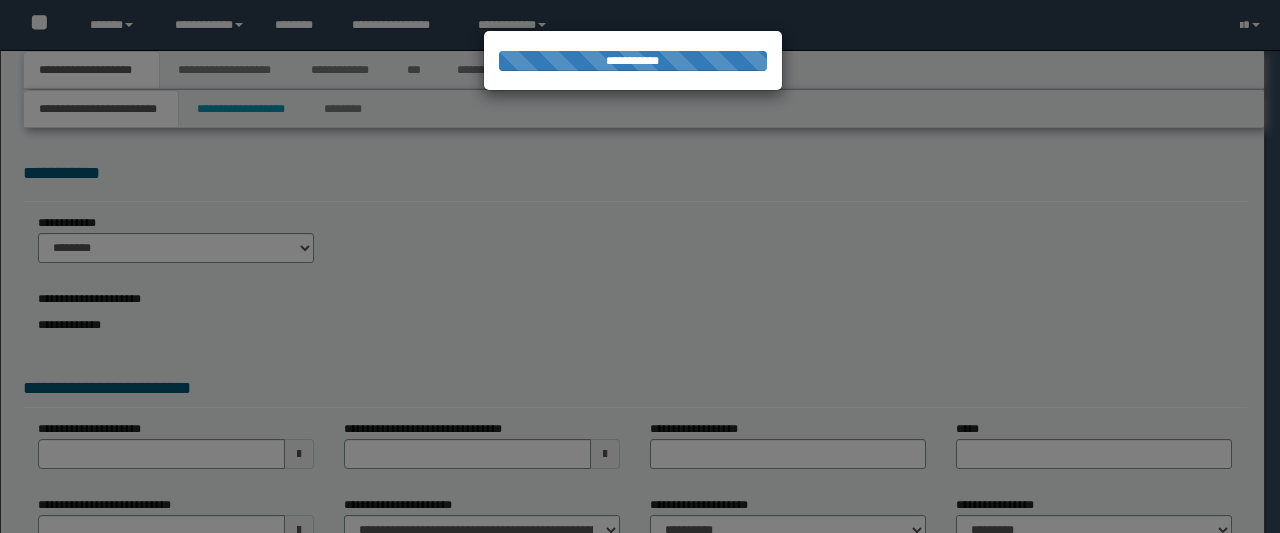scroll, scrollTop: 0, scrollLeft: 0, axis: both 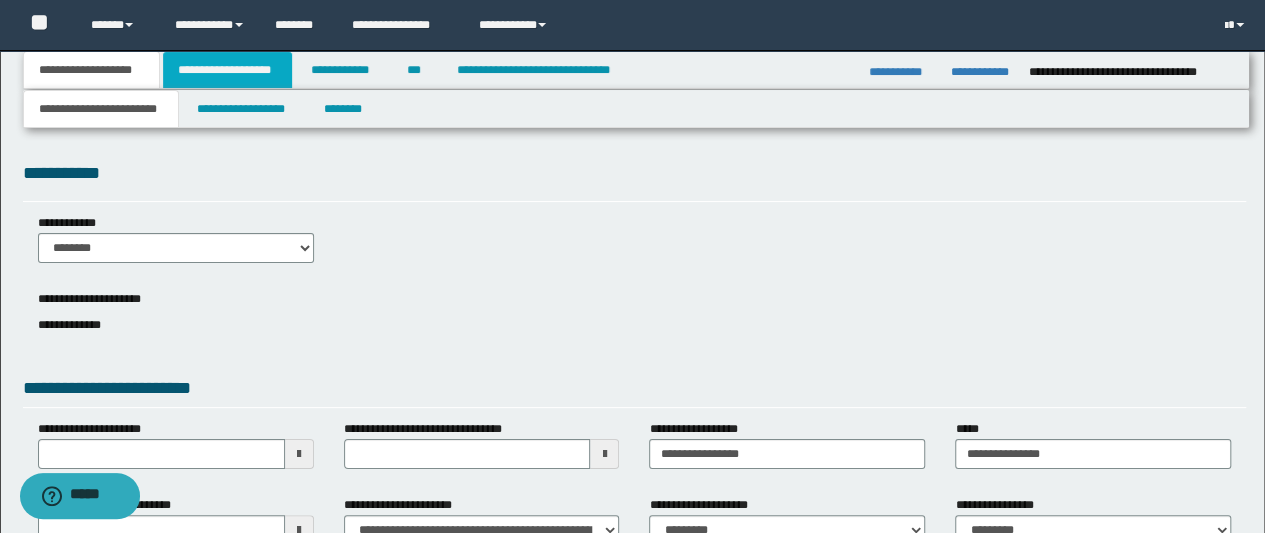 click on "**********" at bounding box center [227, 70] 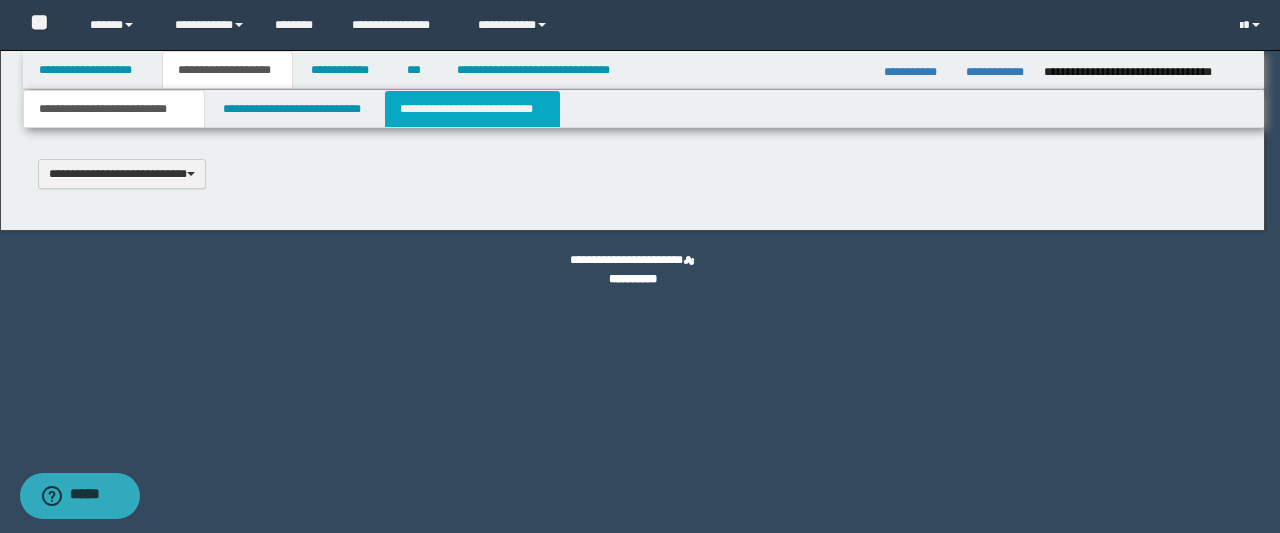 type 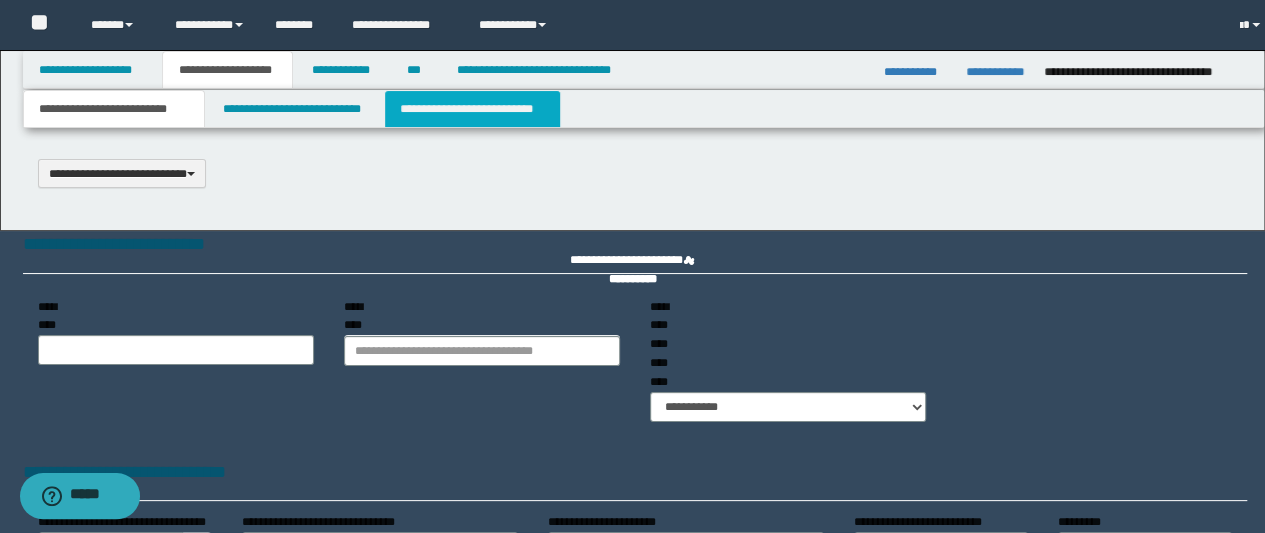 scroll, scrollTop: 0, scrollLeft: 0, axis: both 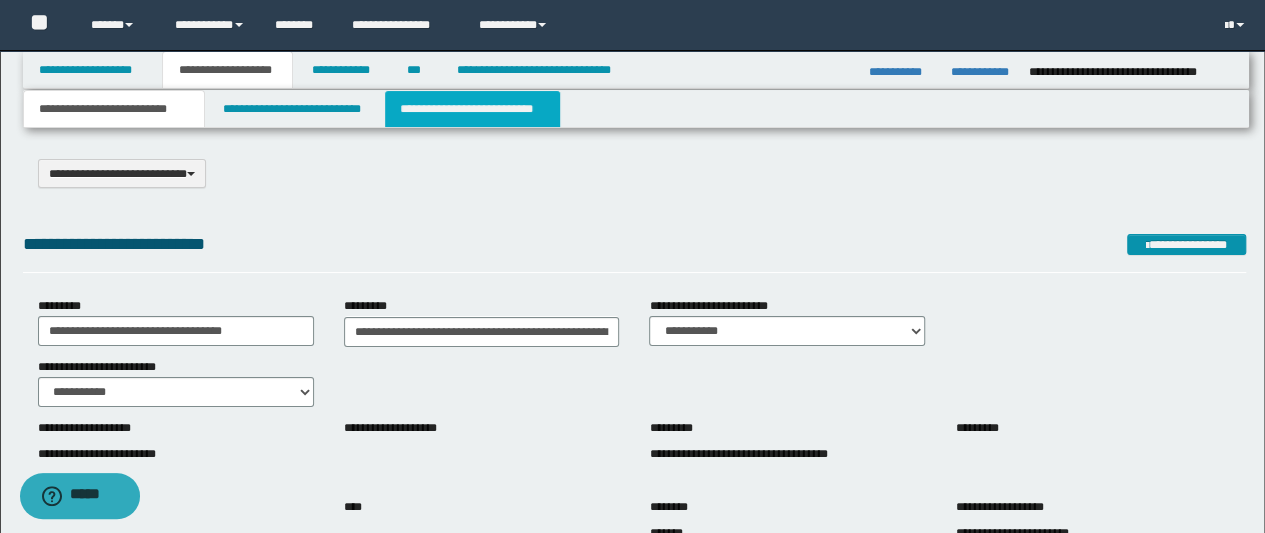 click on "**********" at bounding box center (472, 109) 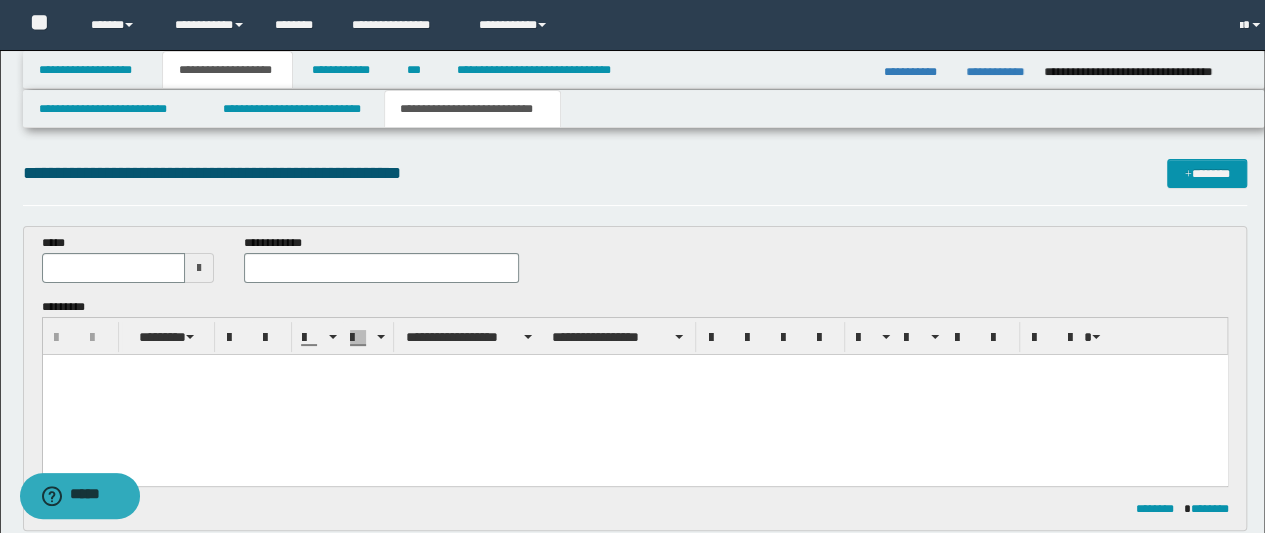 scroll, scrollTop: 0, scrollLeft: 0, axis: both 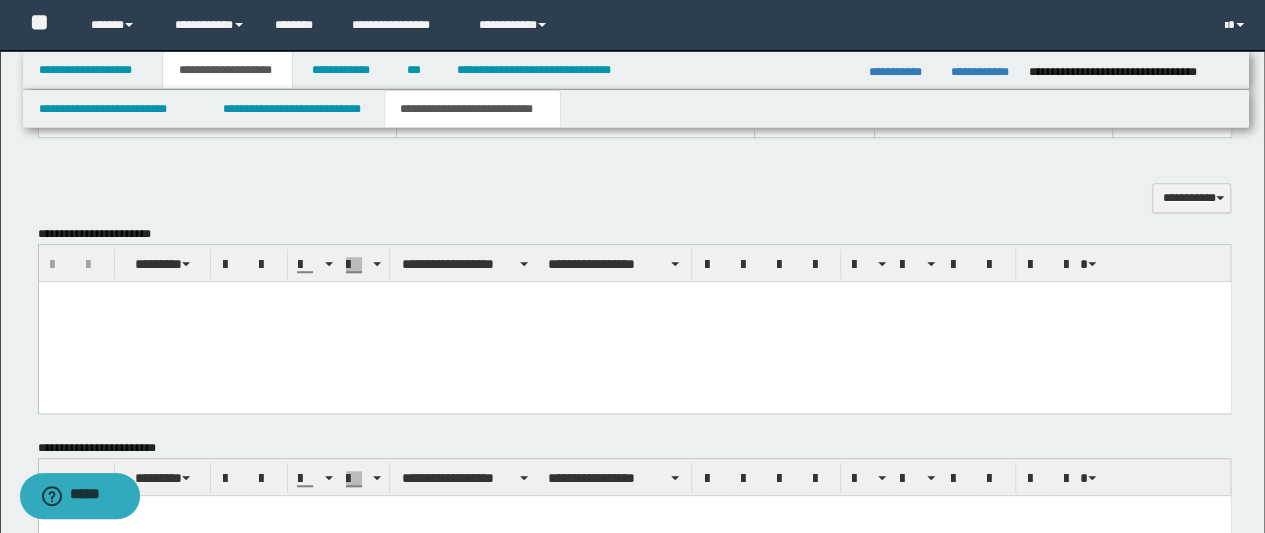 drag, startPoint x: 1272, startPoint y: 148, endPoint x: 944, endPoint y: 98, distance: 331.7891 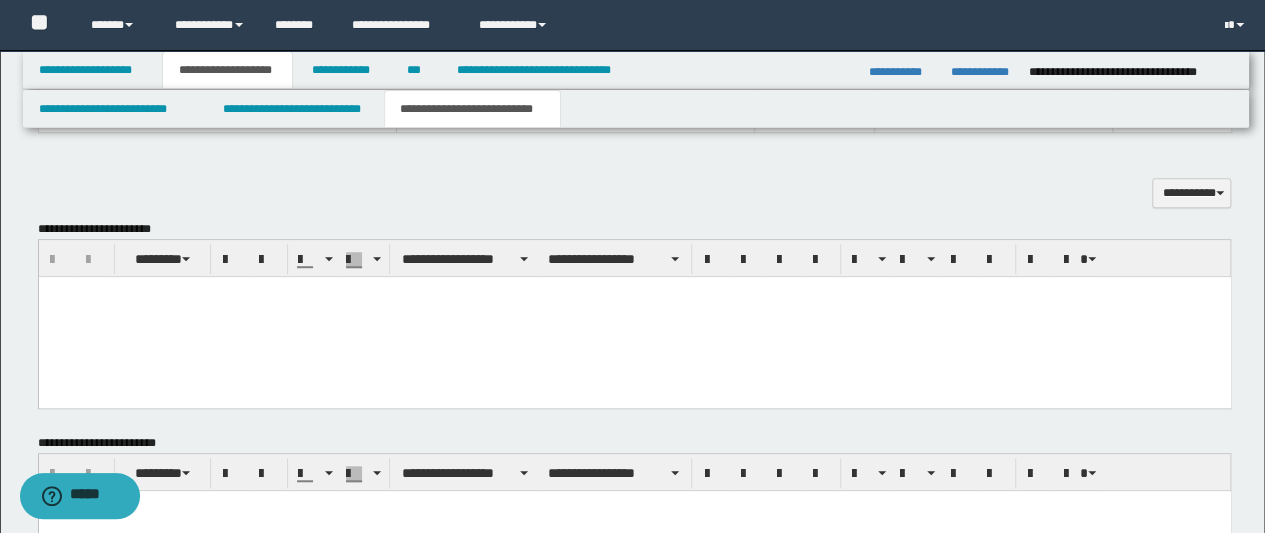 click at bounding box center (634, 316) 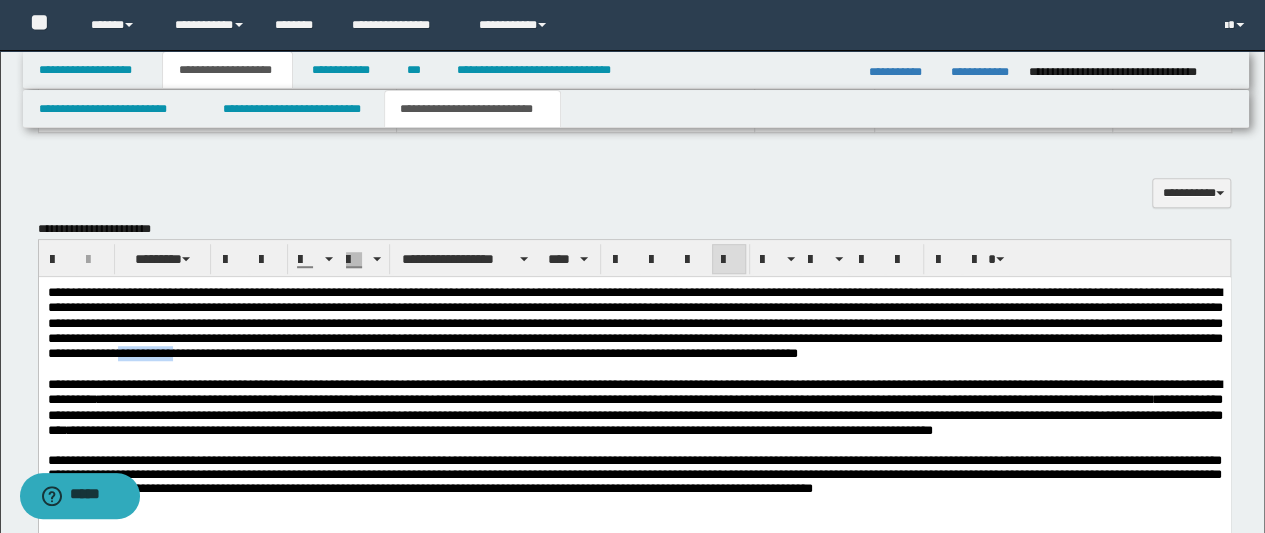 type 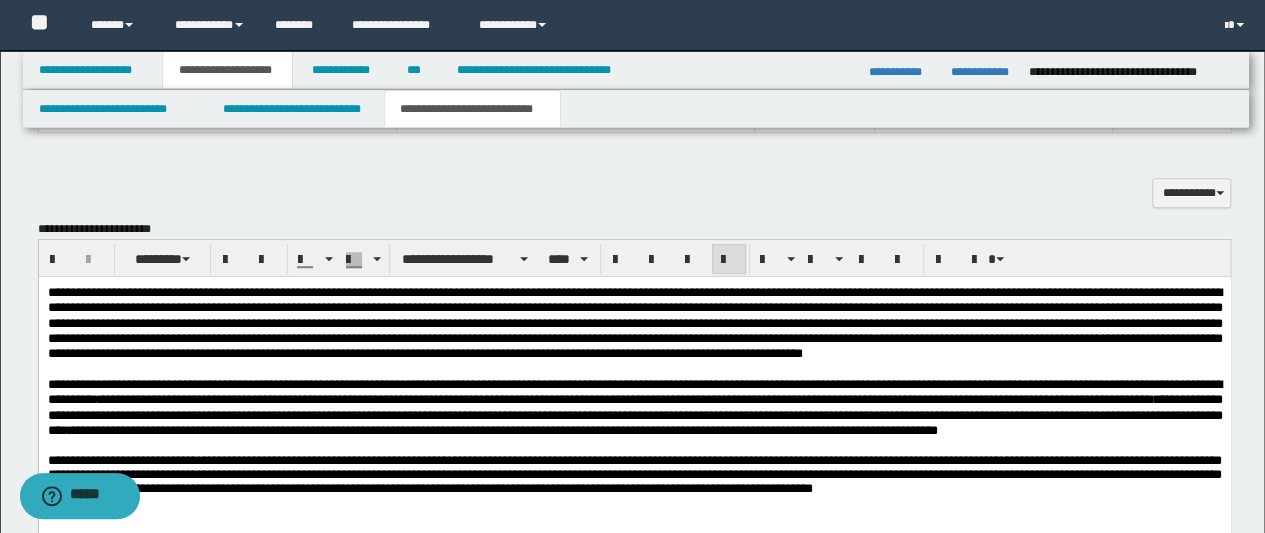 click on "**********" at bounding box center [853, 398] 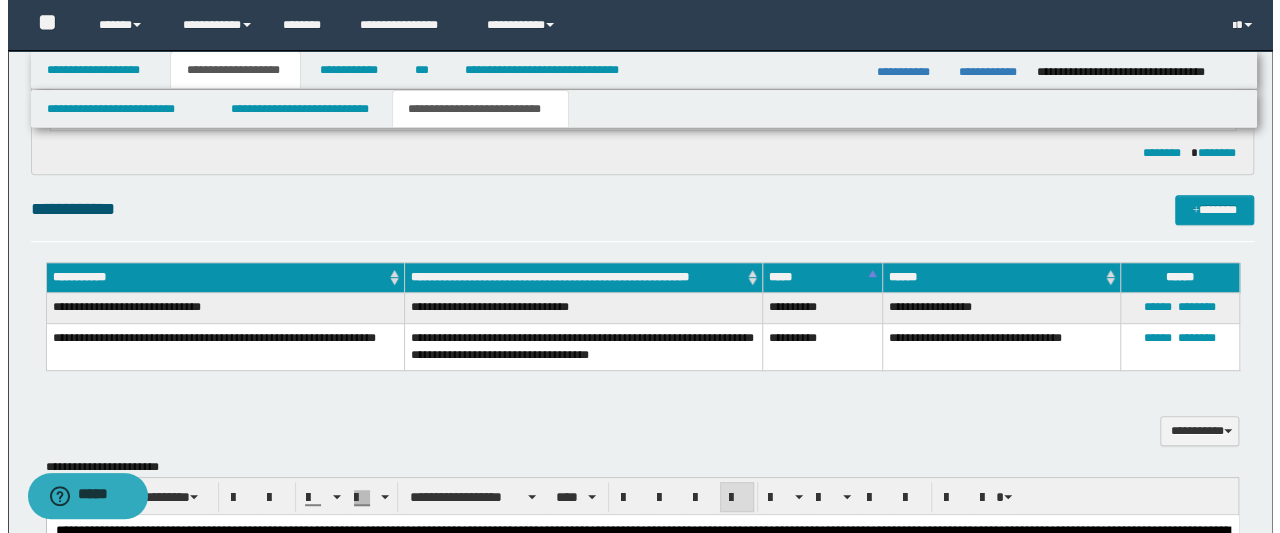 scroll, scrollTop: 344, scrollLeft: 0, axis: vertical 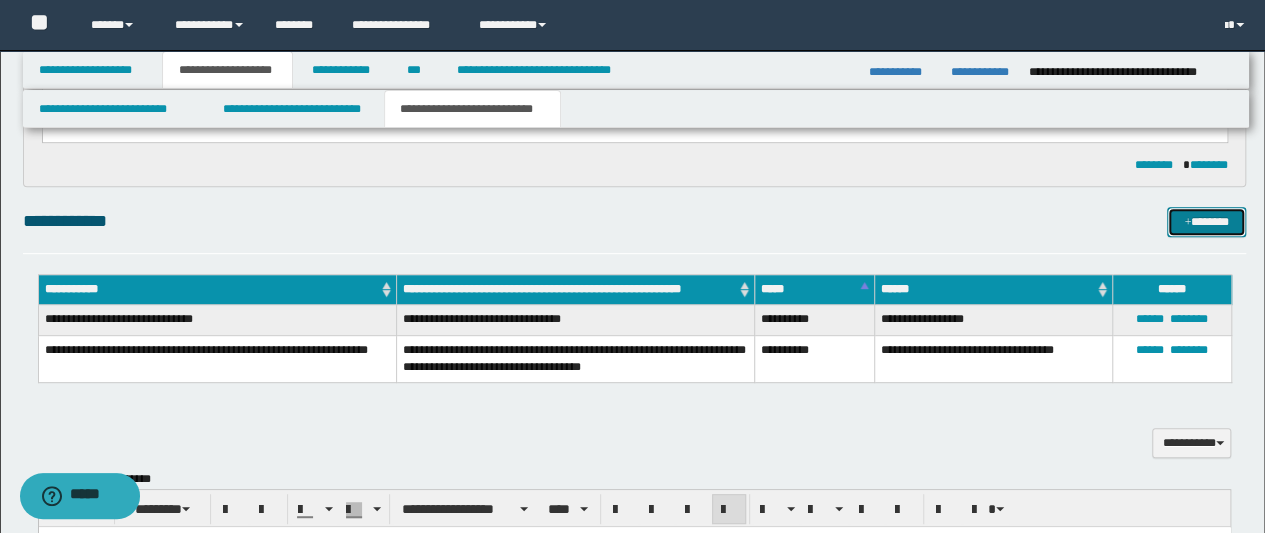 click on "*******" at bounding box center (1206, 221) 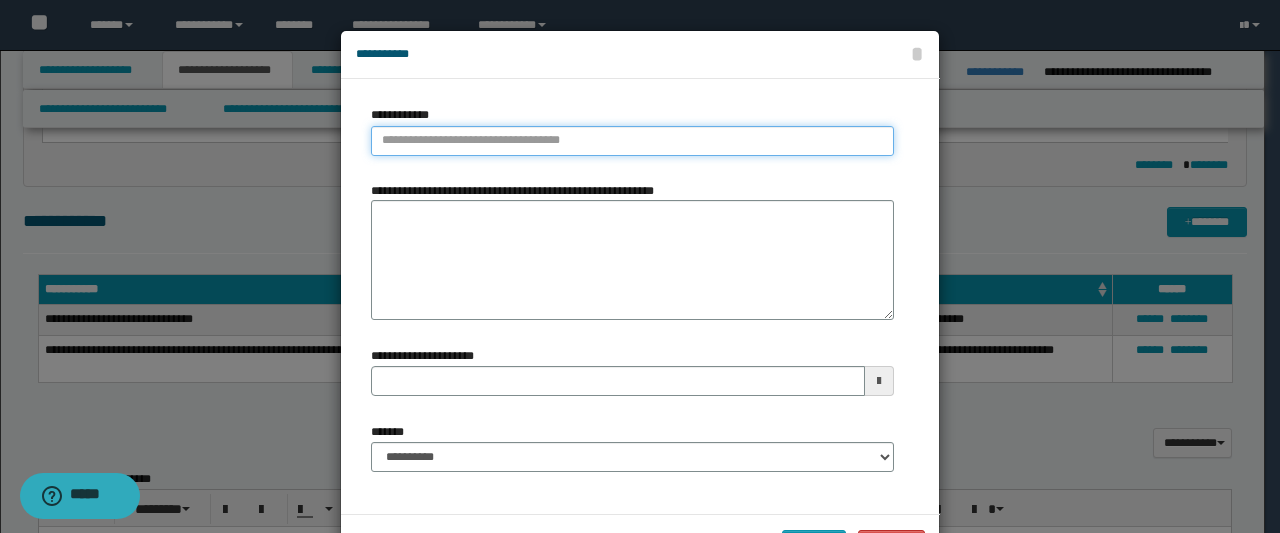 click on "**********" at bounding box center [632, 141] 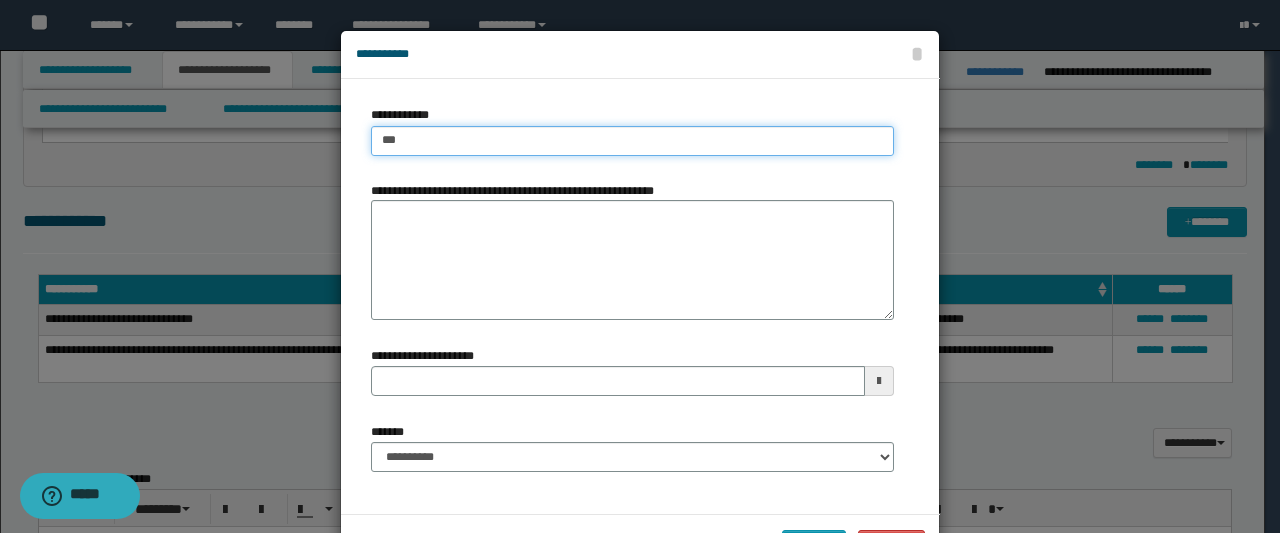 type on "****" 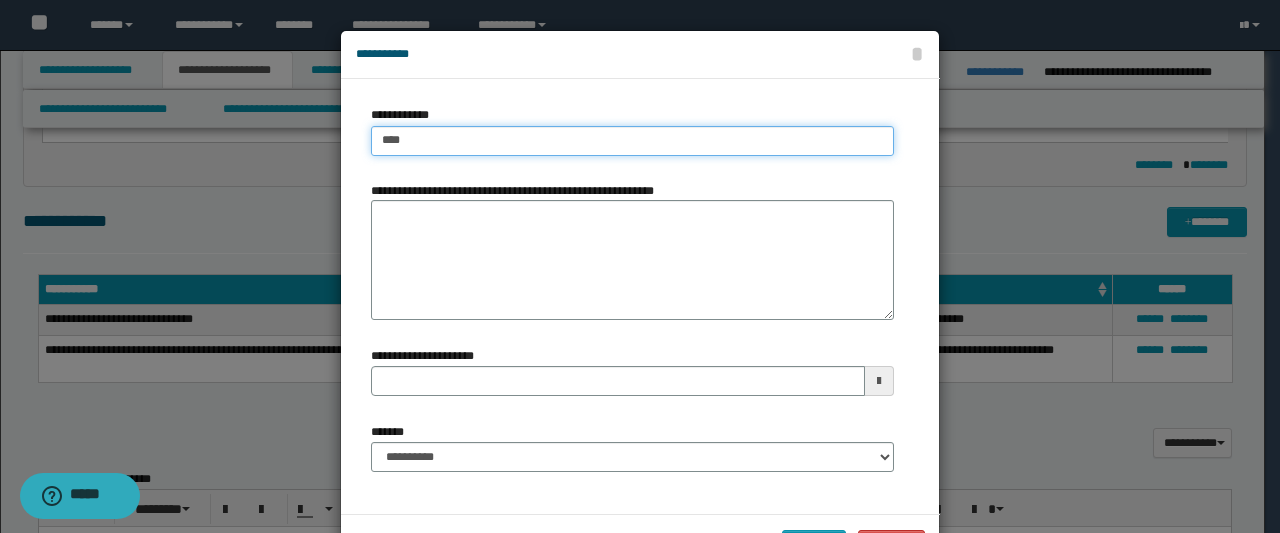 type on "****" 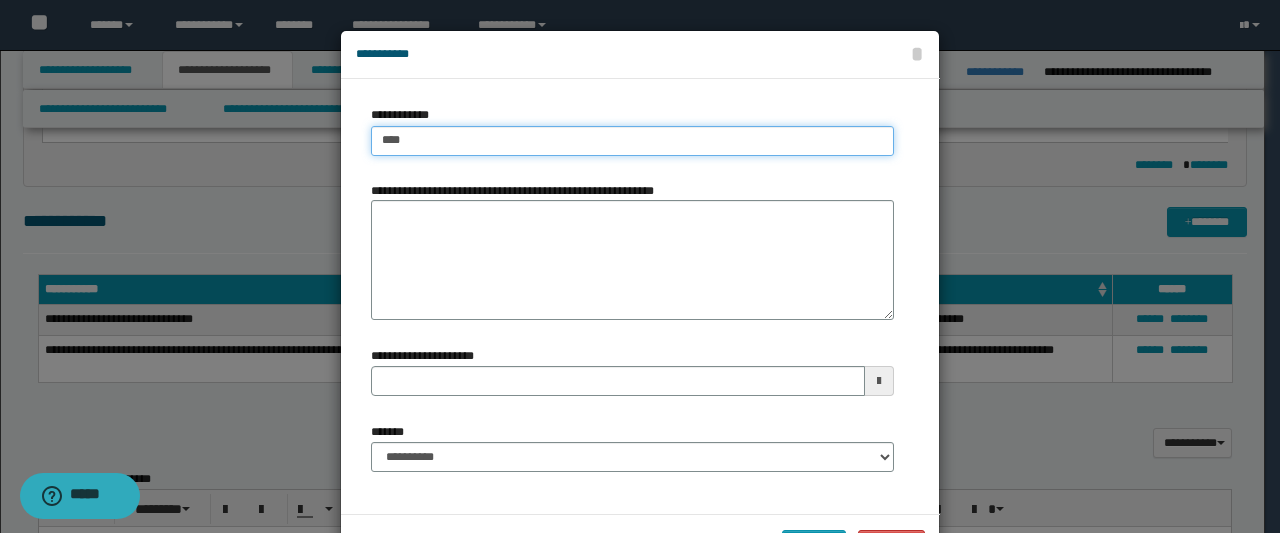 type 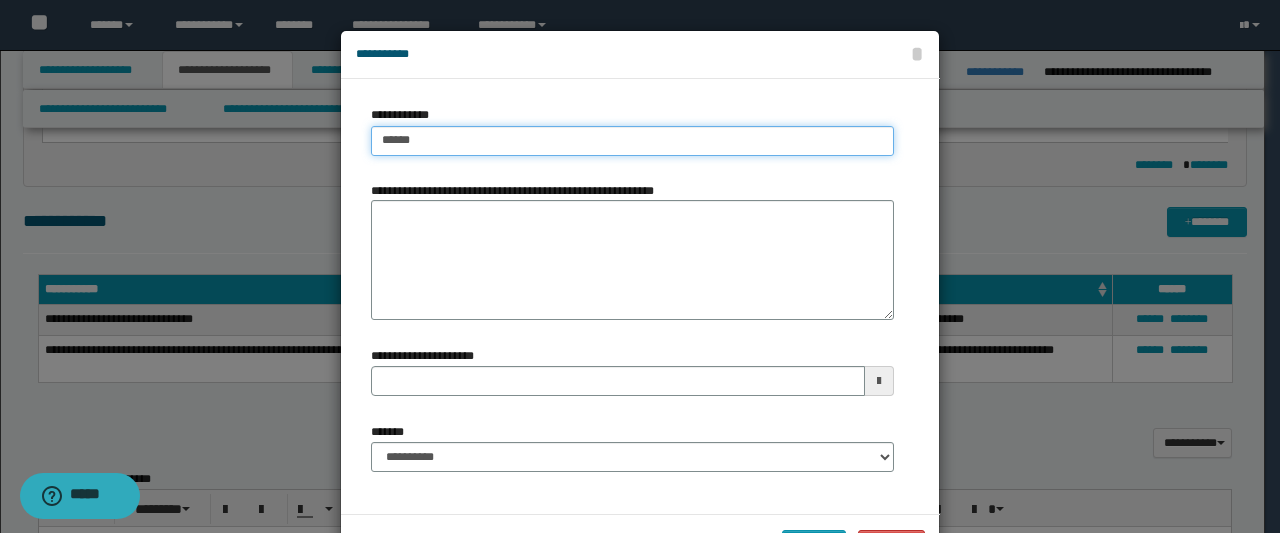 type on "*******" 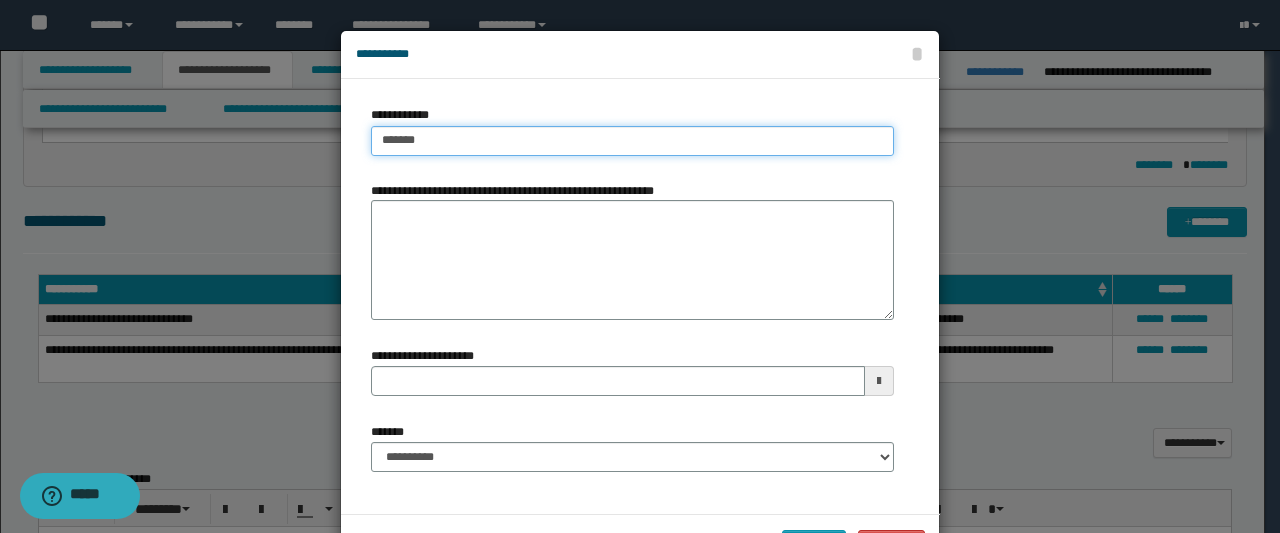 type on "**********" 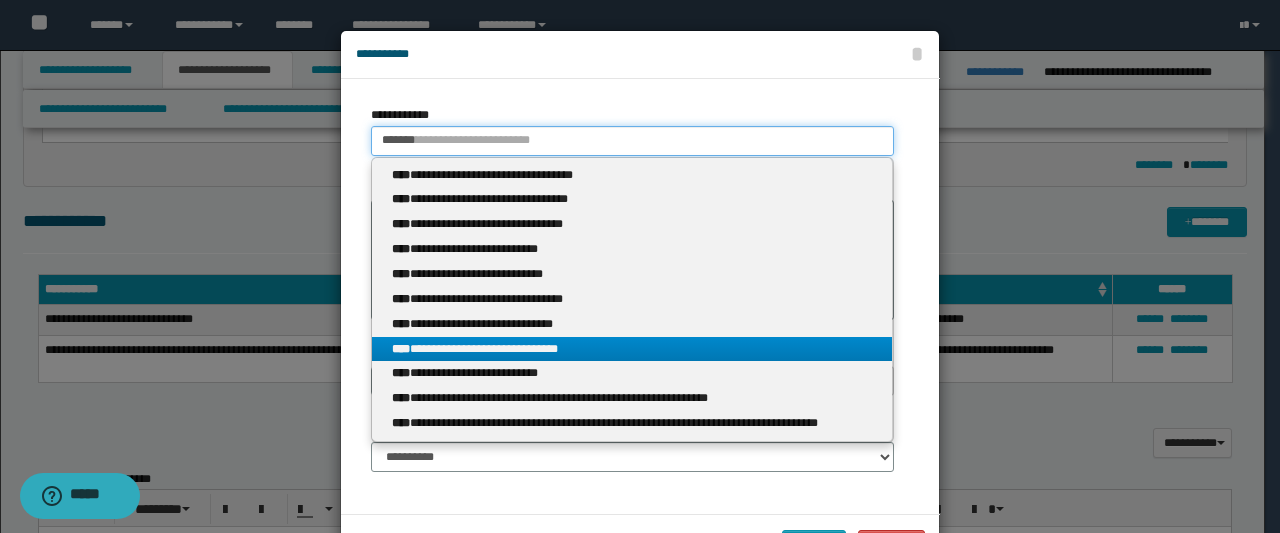 type on "*******" 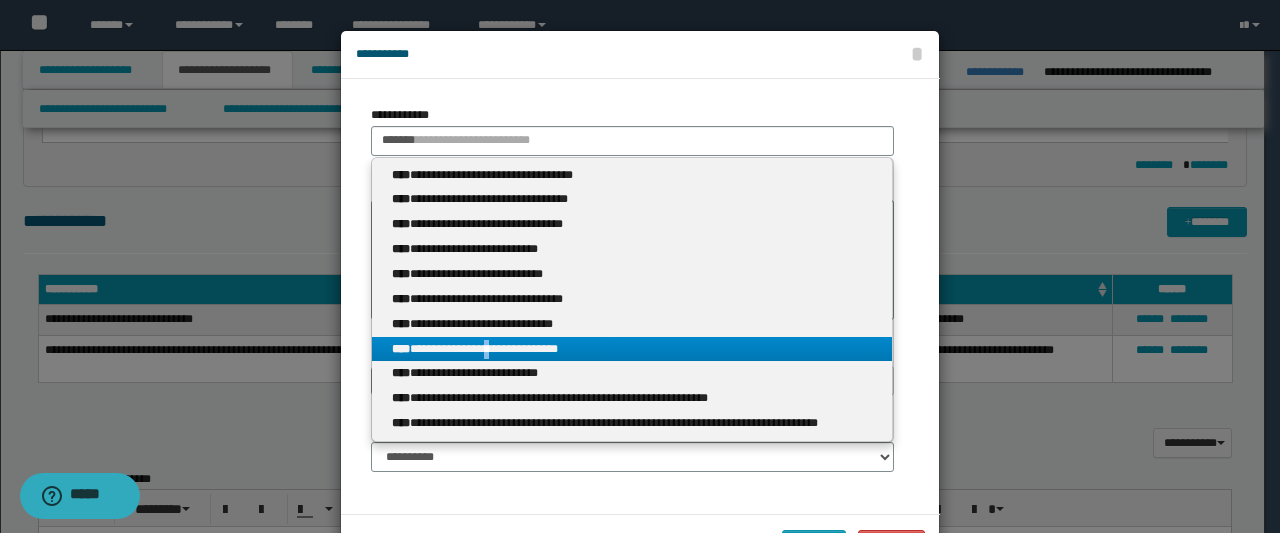 click on "**********" at bounding box center [632, 349] 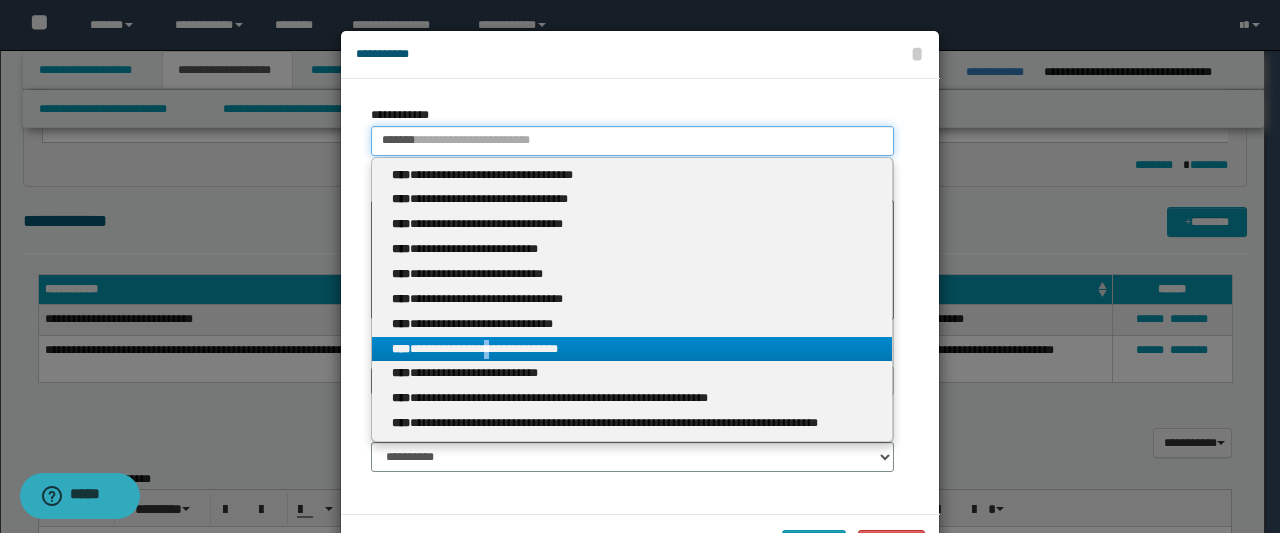 type 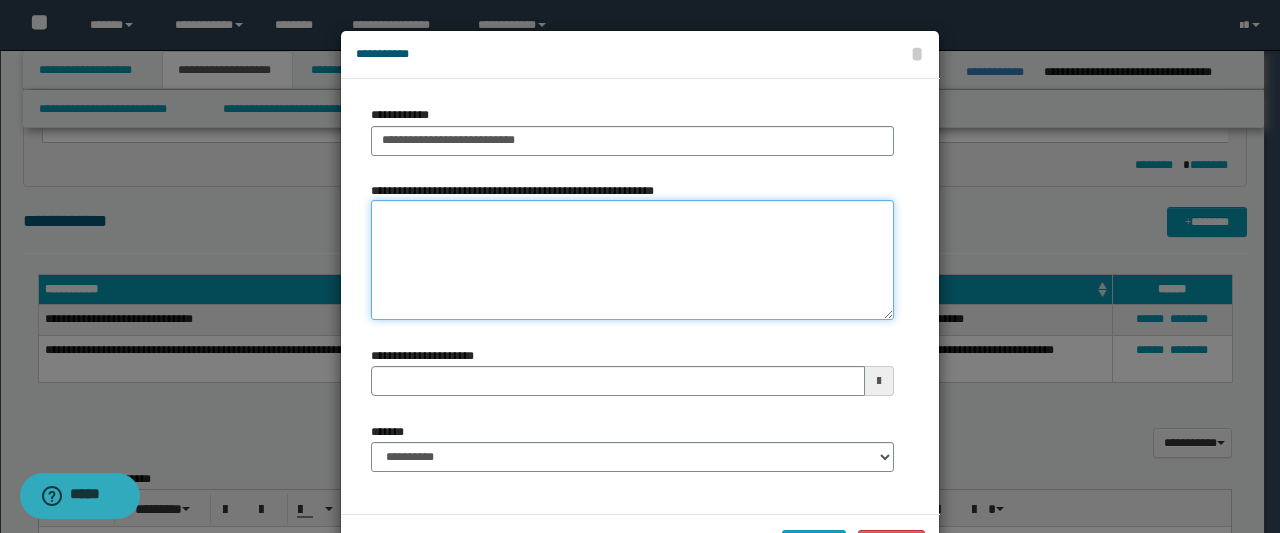 click on "**********" at bounding box center (632, 260) 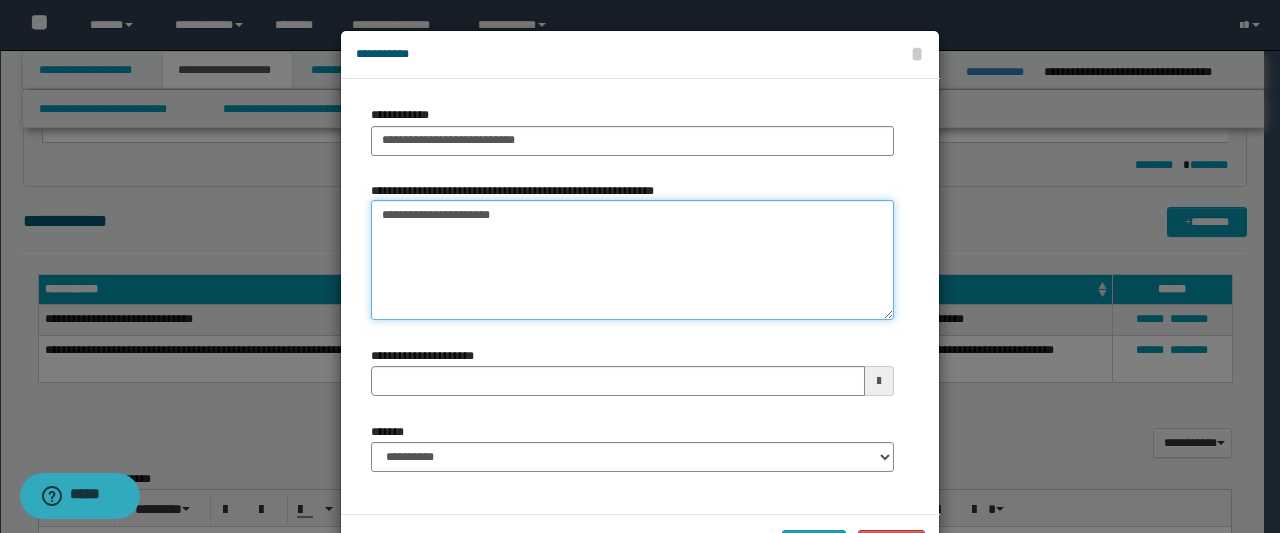 click on "**********" at bounding box center (632, 260) 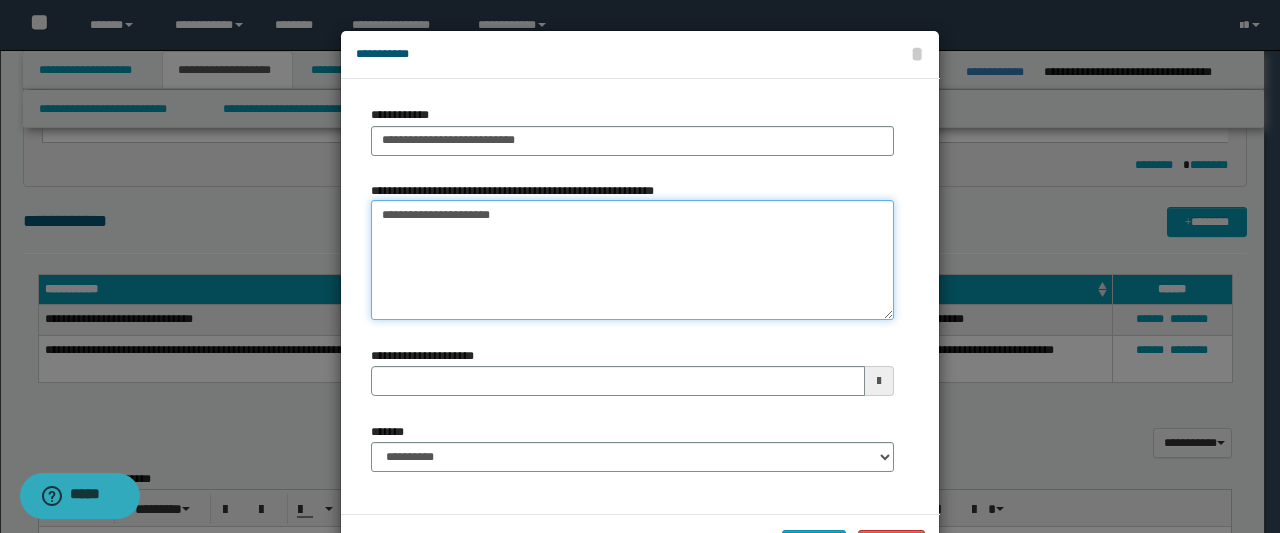 type on "**********" 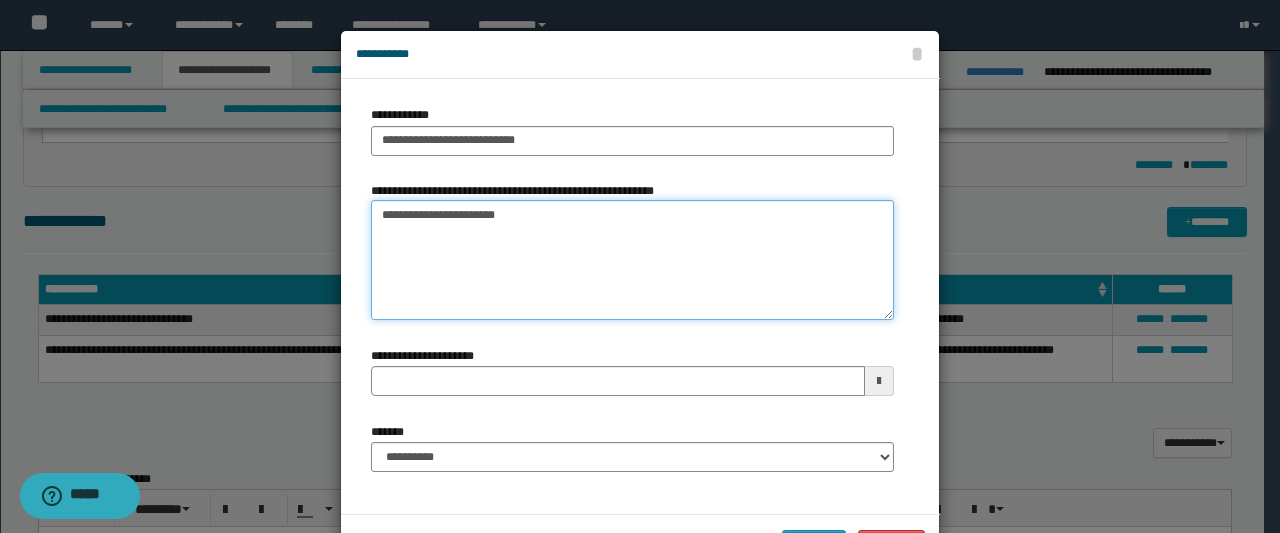 type 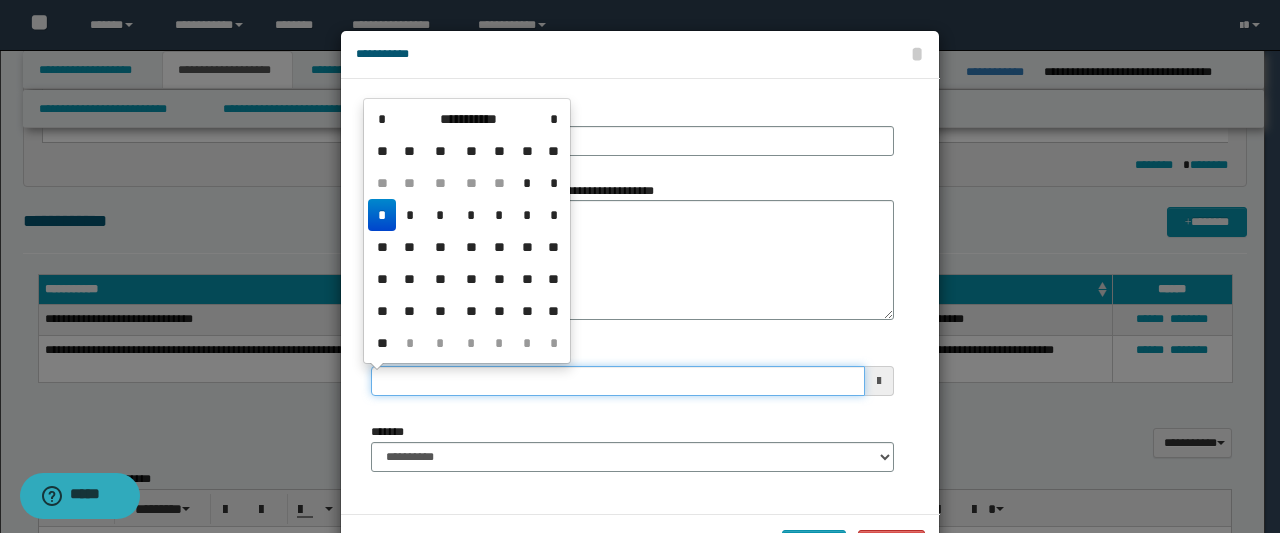 click on "**********" at bounding box center [618, 381] 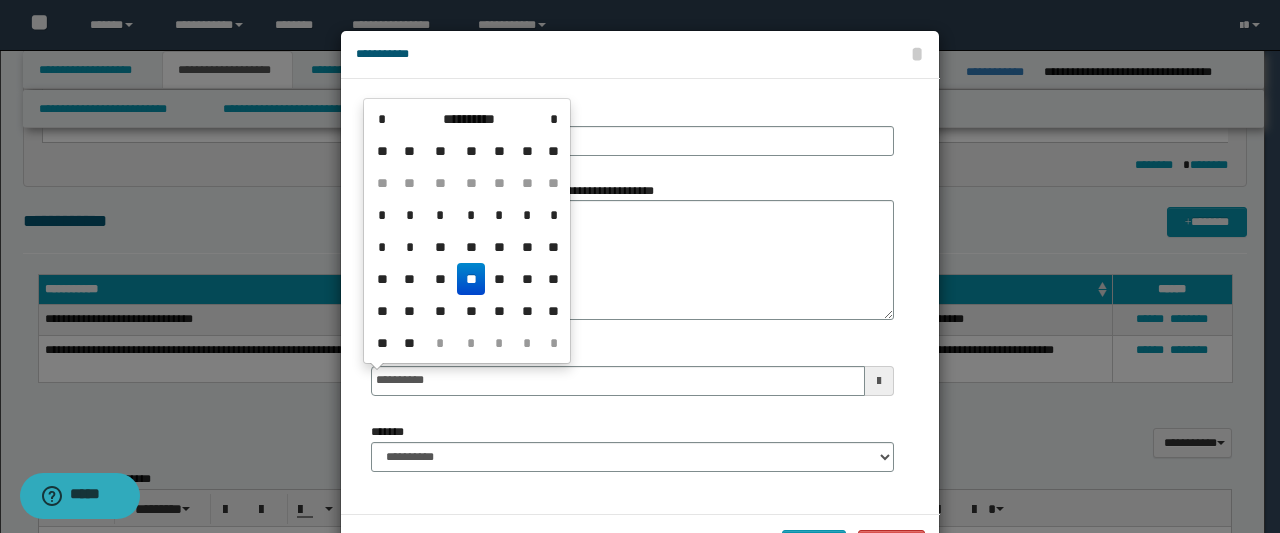 click on "**" at bounding box center [471, 279] 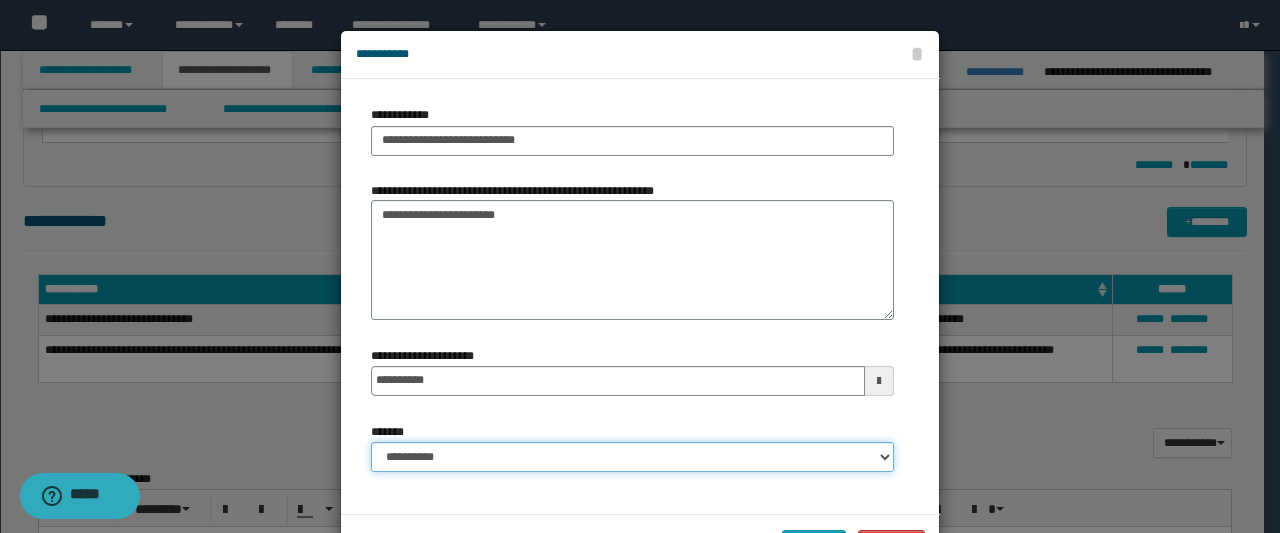 click on "**********" at bounding box center (632, 457) 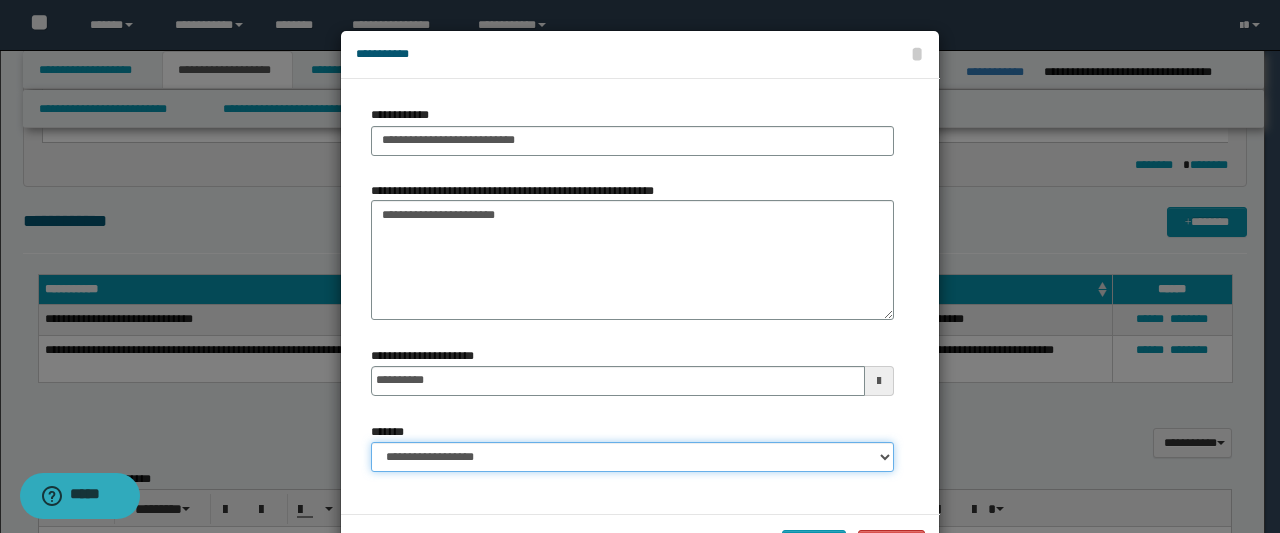 click on "**********" at bounding box center (632, 457) 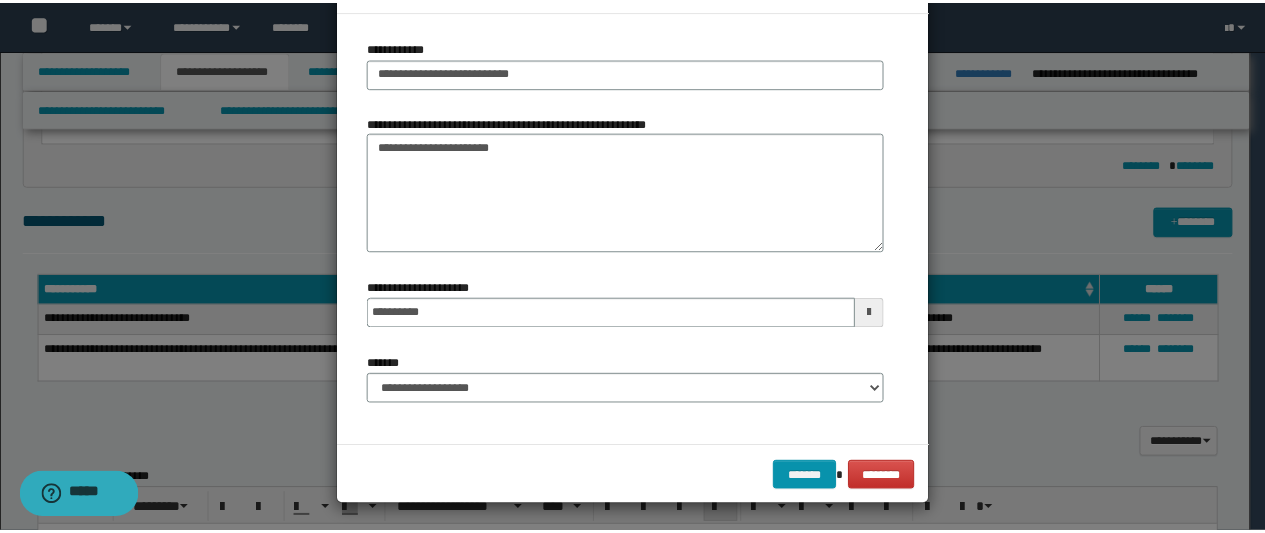 scroll, scrollTop: 70, scrollLeft: 0, axis: vertical 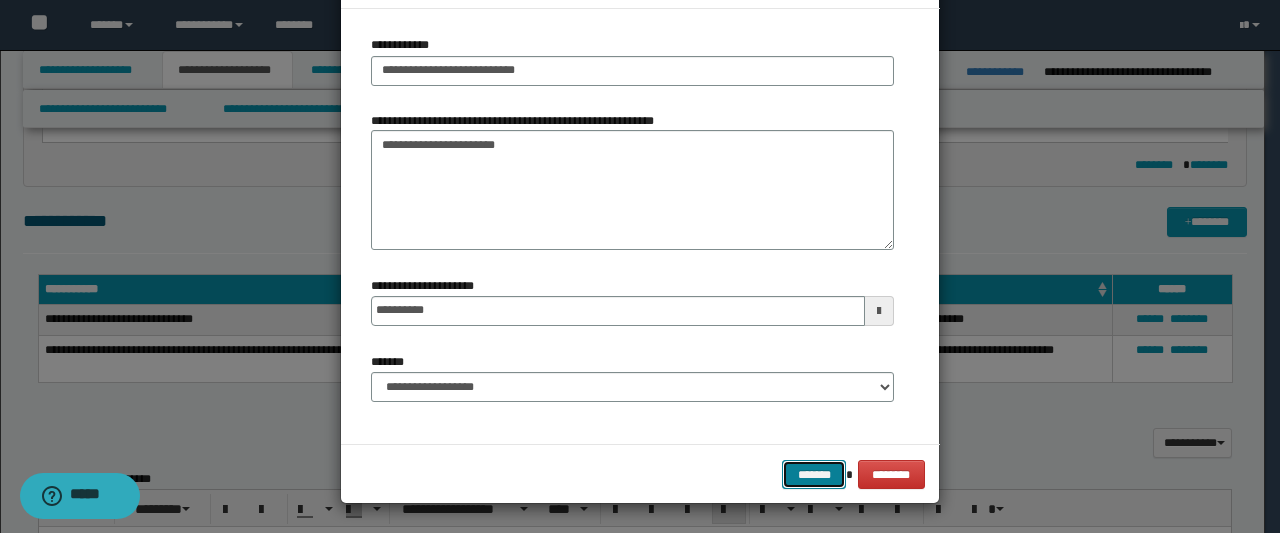 click on "*******" at bounding box center [814, 474] 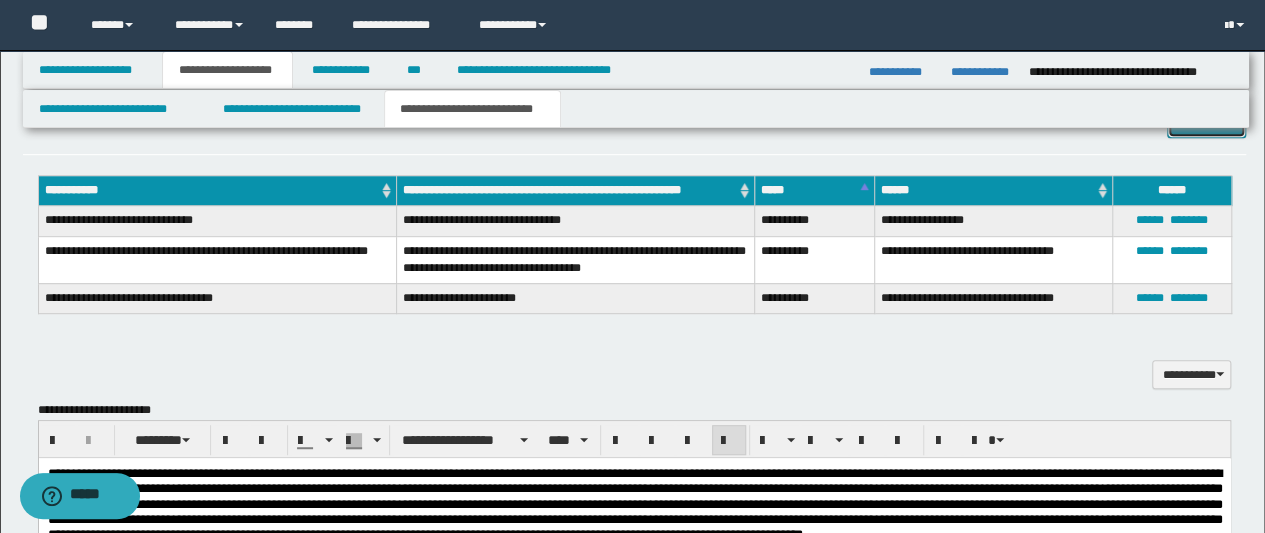 scroll, scrollTop: 450, scrollLeft: 0, axis: vertical 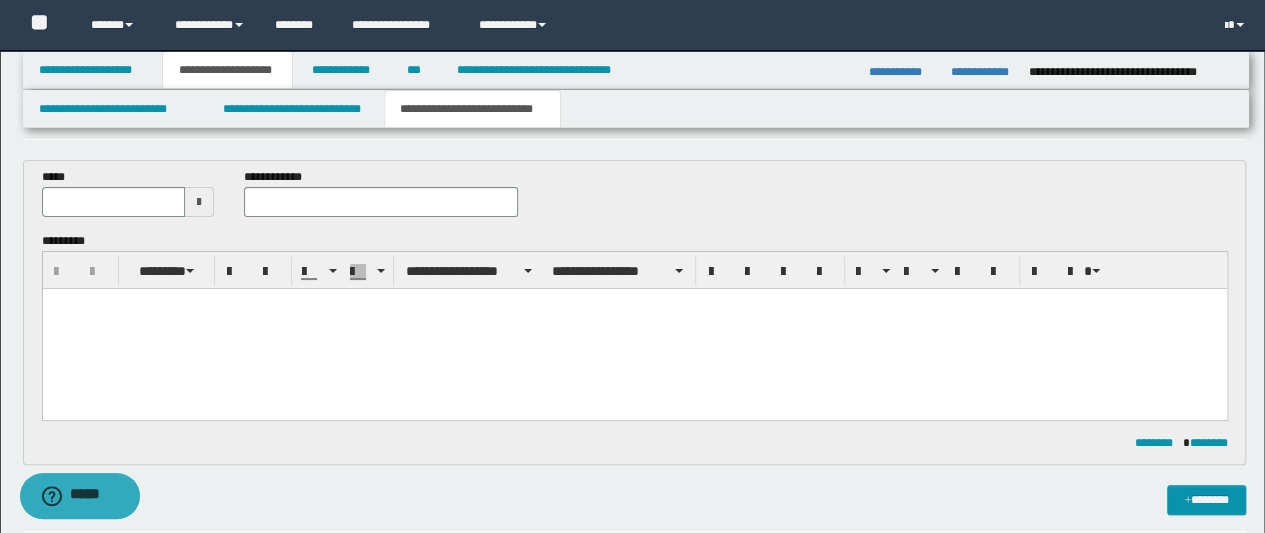 click at bounding box center (634, 328) 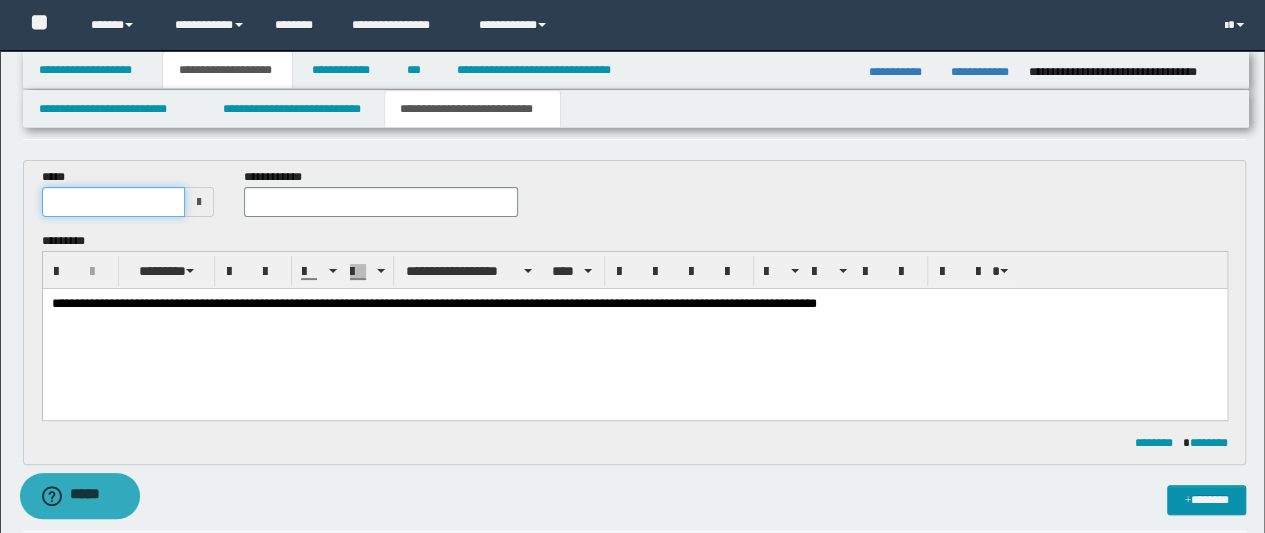 click at bounding box center (114, 202) 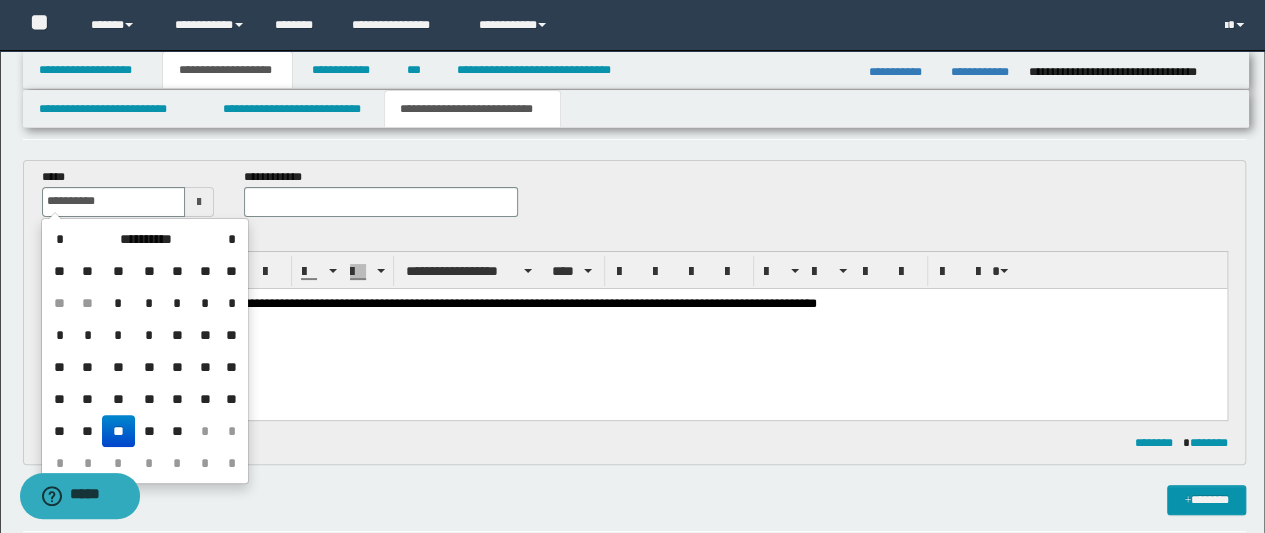 click on "**" at bounding box center [118, 431] 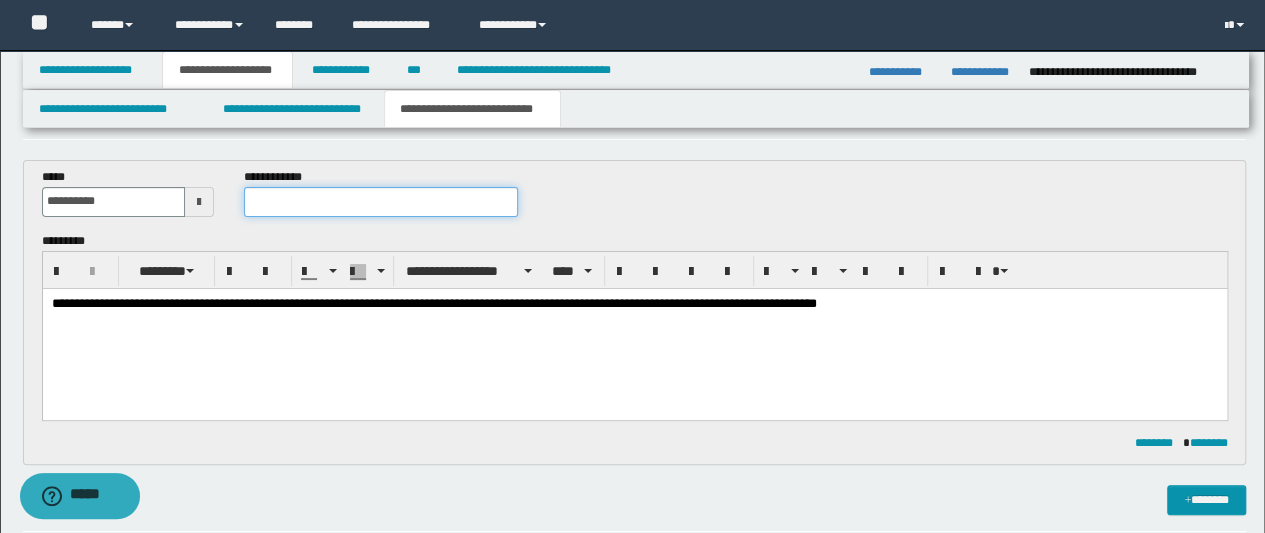 click at bounding box center [381, 202] 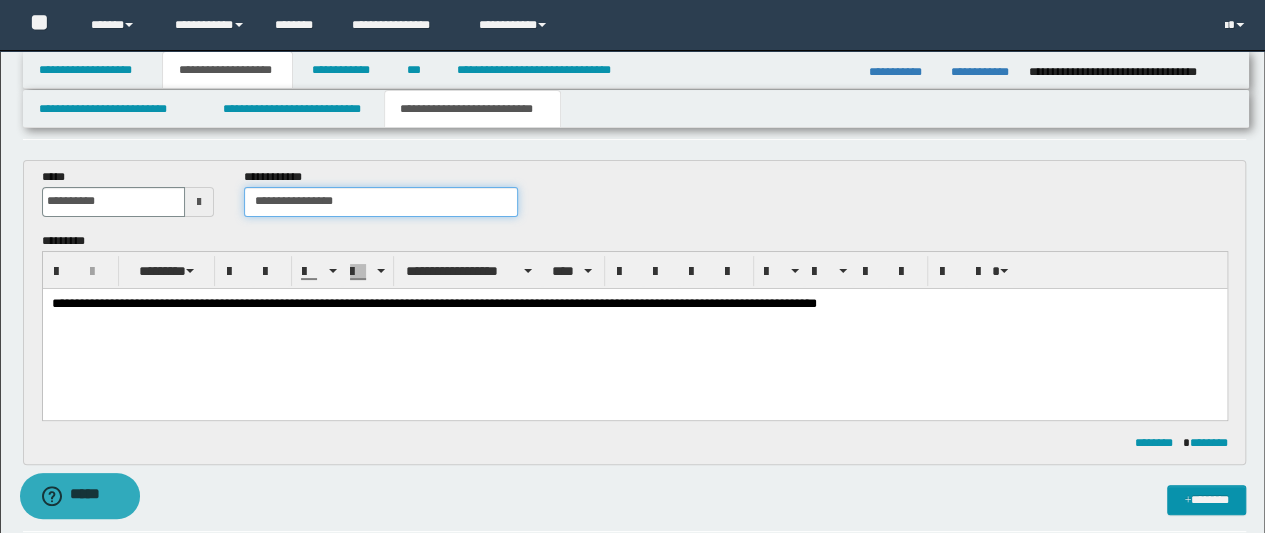 type on "**********" 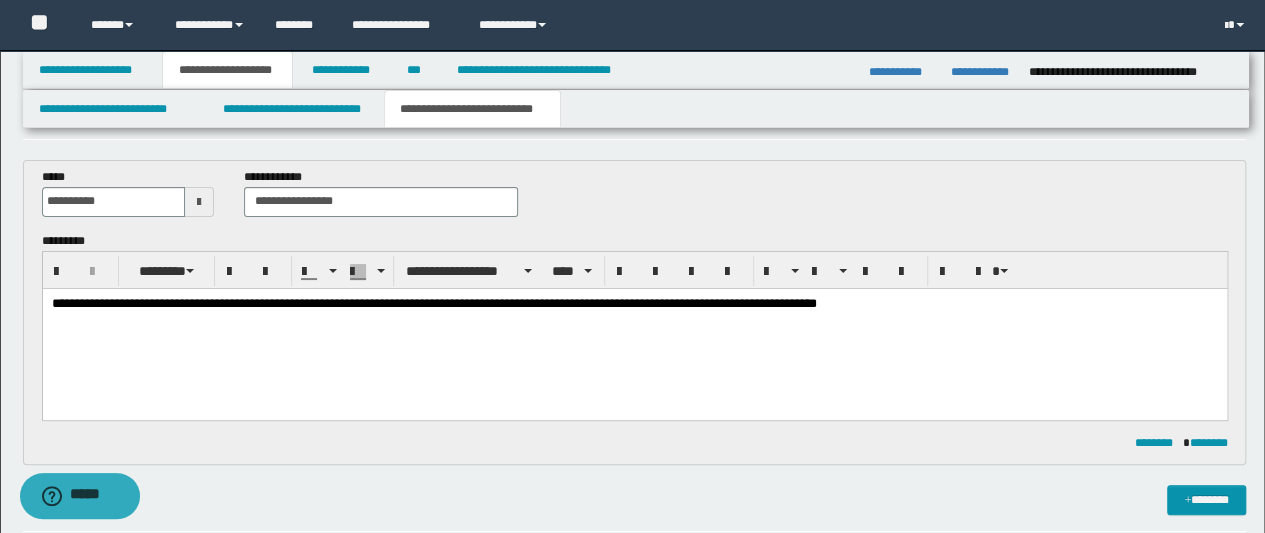 click on "**********" at bounding box center [433, 302] 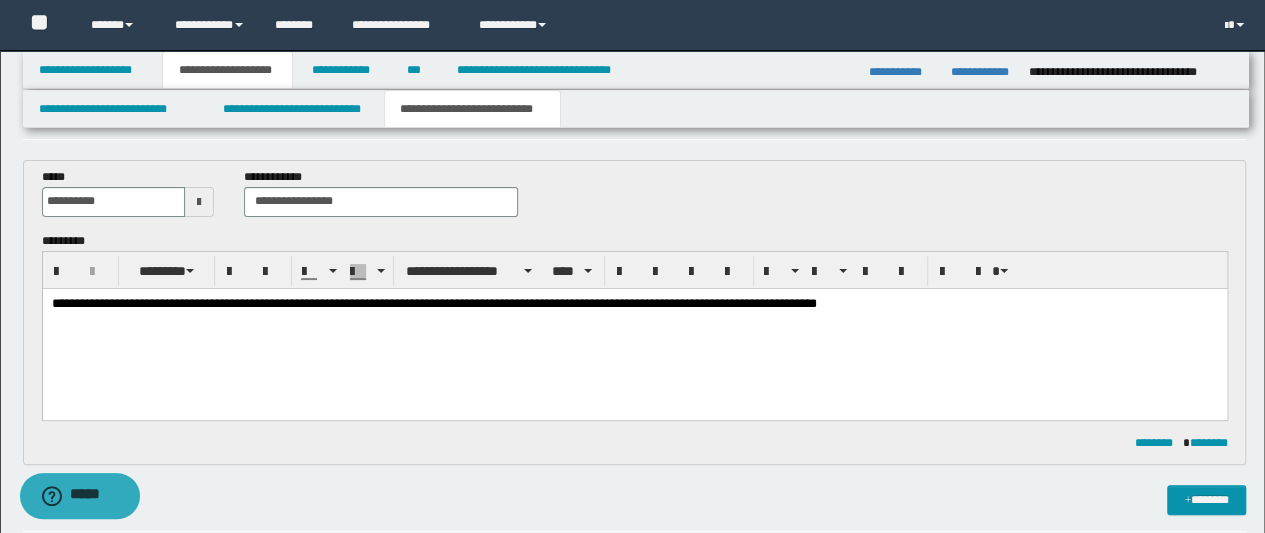 type 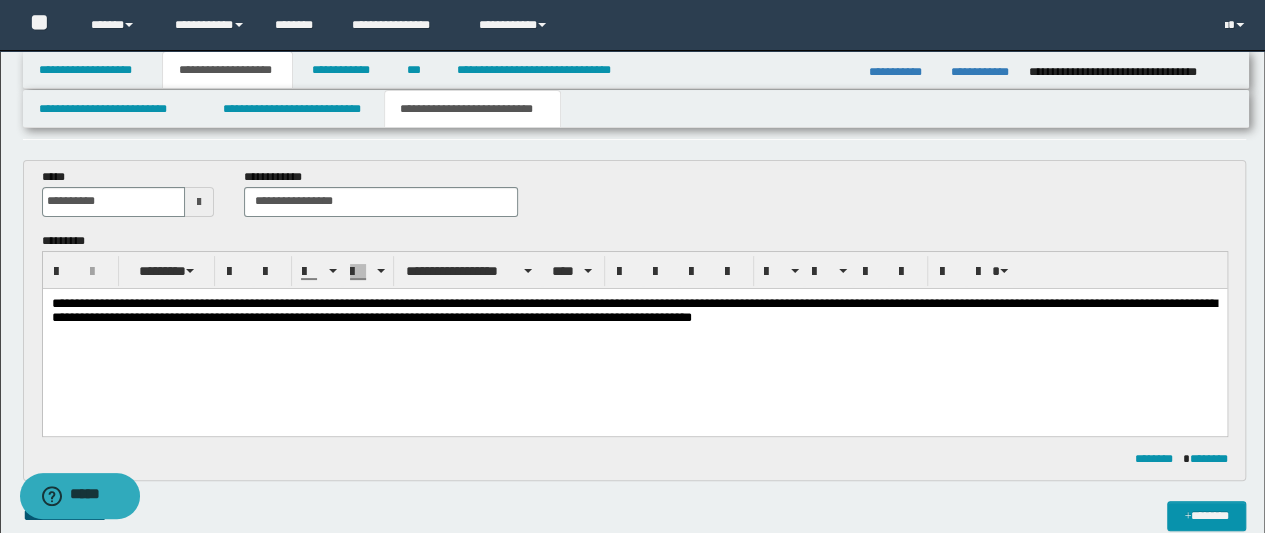 click on "**********" at bounding box center (633, 309) 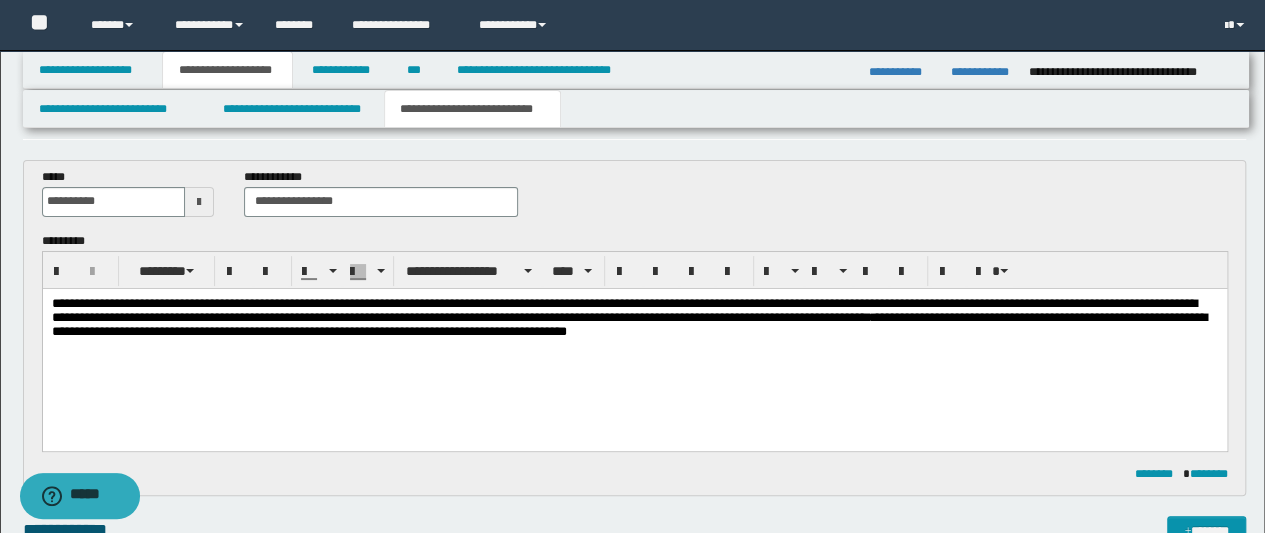click on "**********" at bounding box center (628, 316) 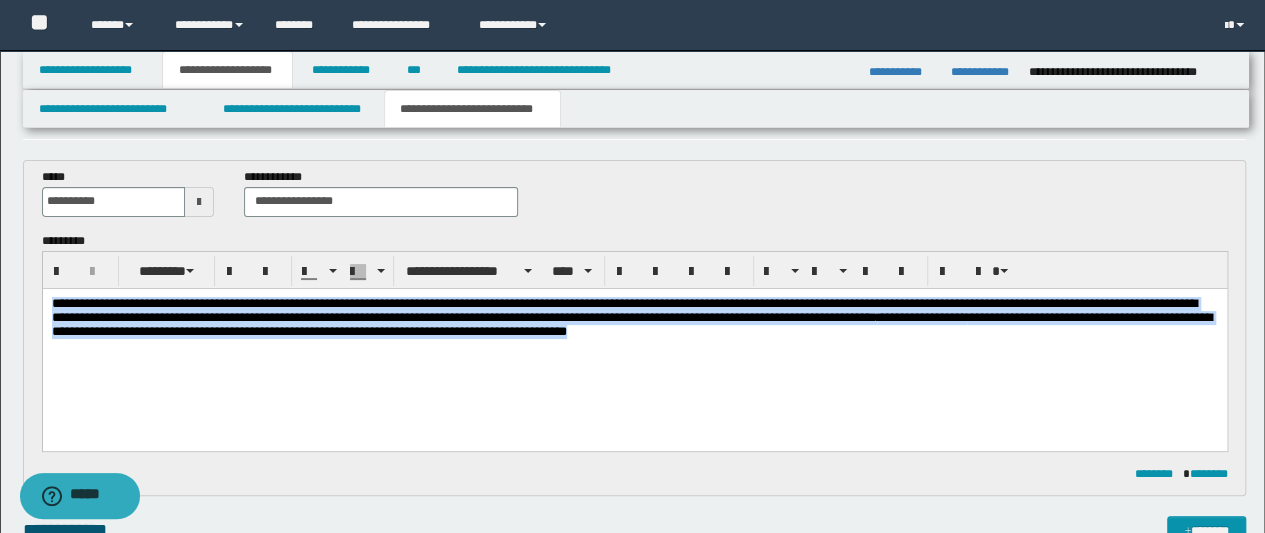 drag, startPoint x: 53, startPoint y: 302, endPoint x: 1198, endPoint y: 336, distance: 1145.5046 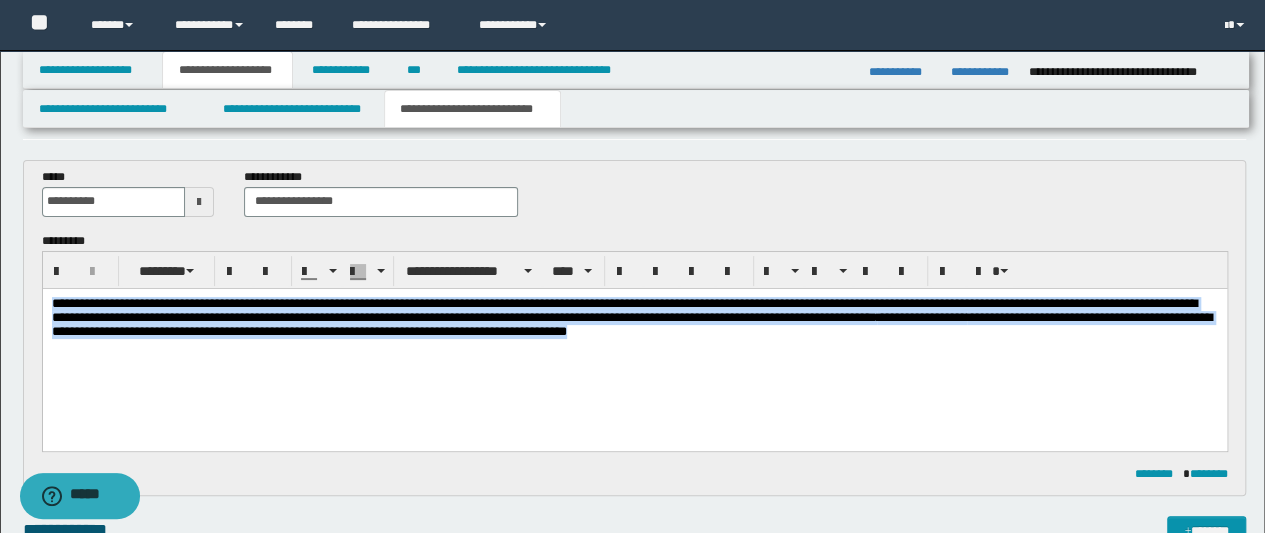 click on "**********" at bounding box center (634, 317) 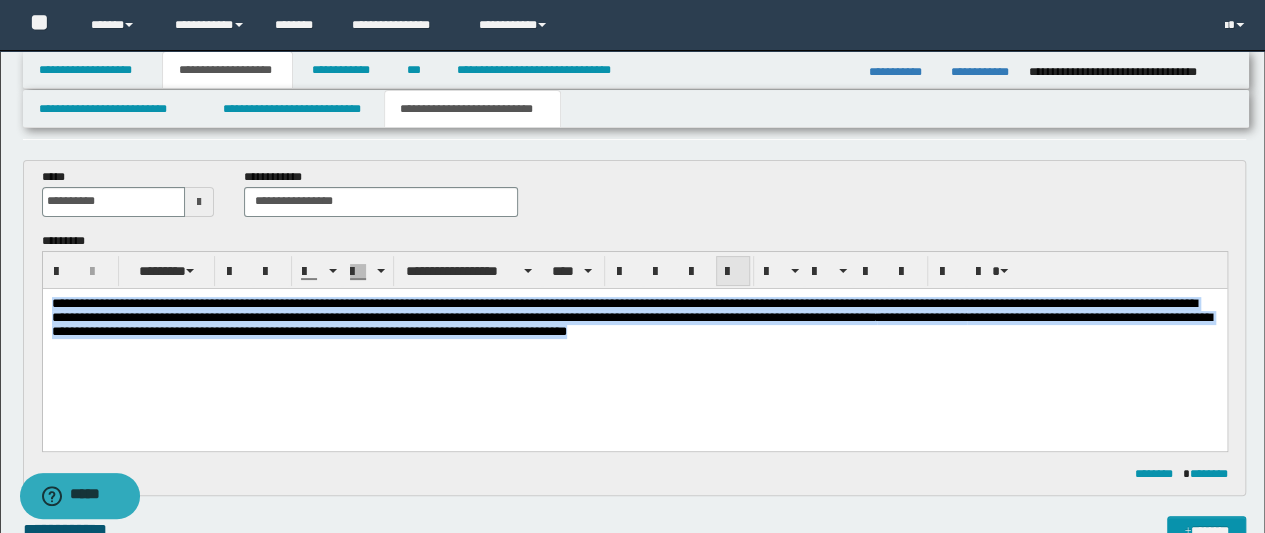 click at bounding box center [733, 272] 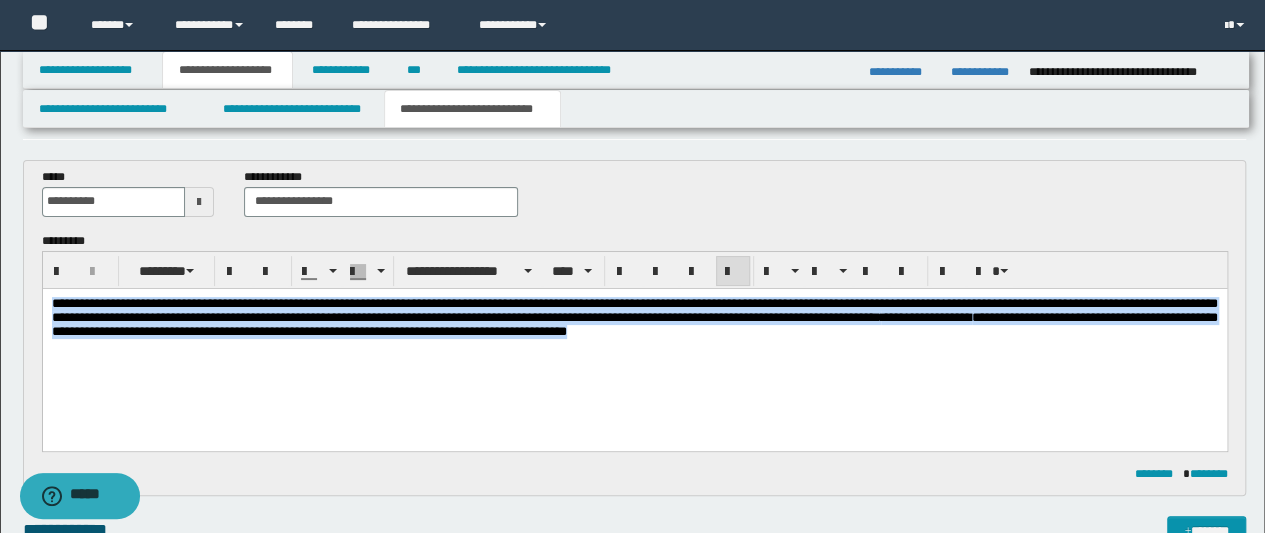 click at bounding box center (733, 272) 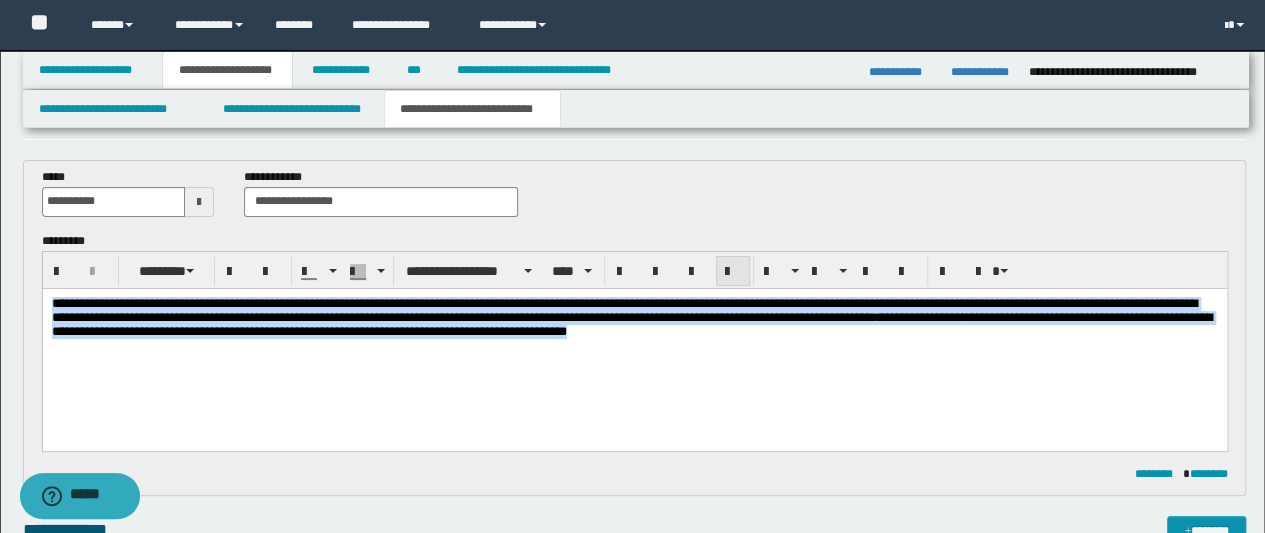 click at bounding box center (733, 272) 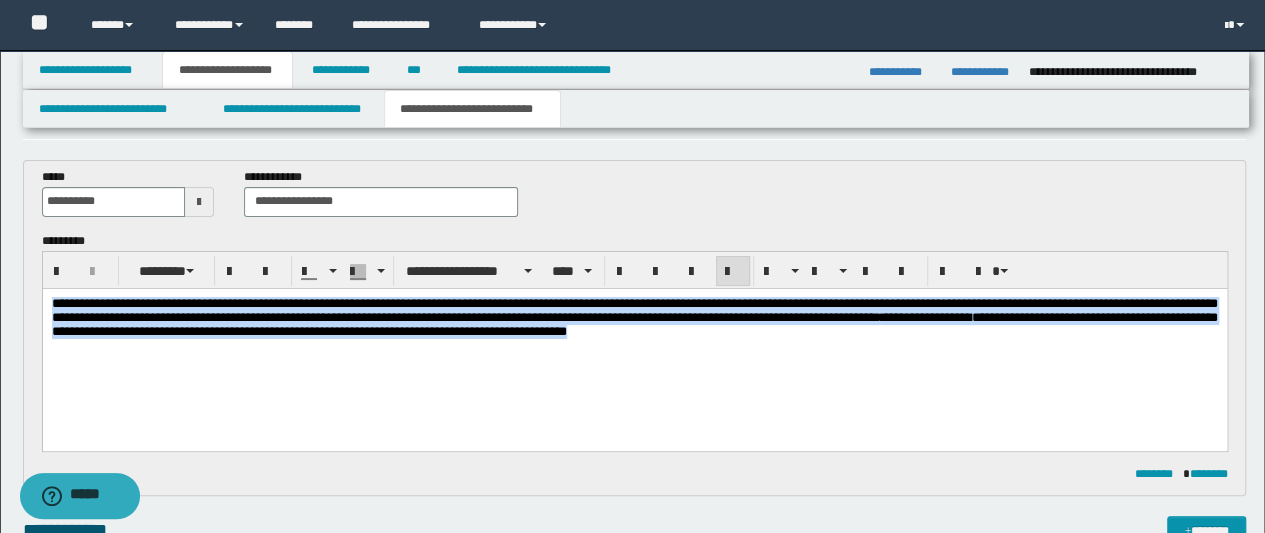 click on "**********" at bounding box center (634, 342) 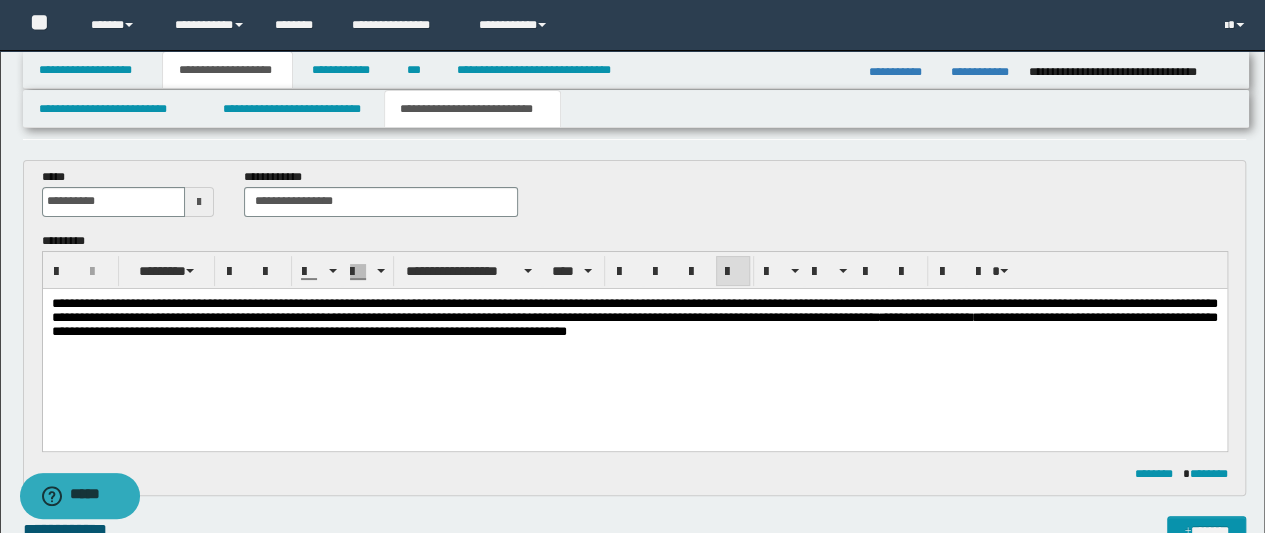 click on "**********" at bounding box center (634, 316) 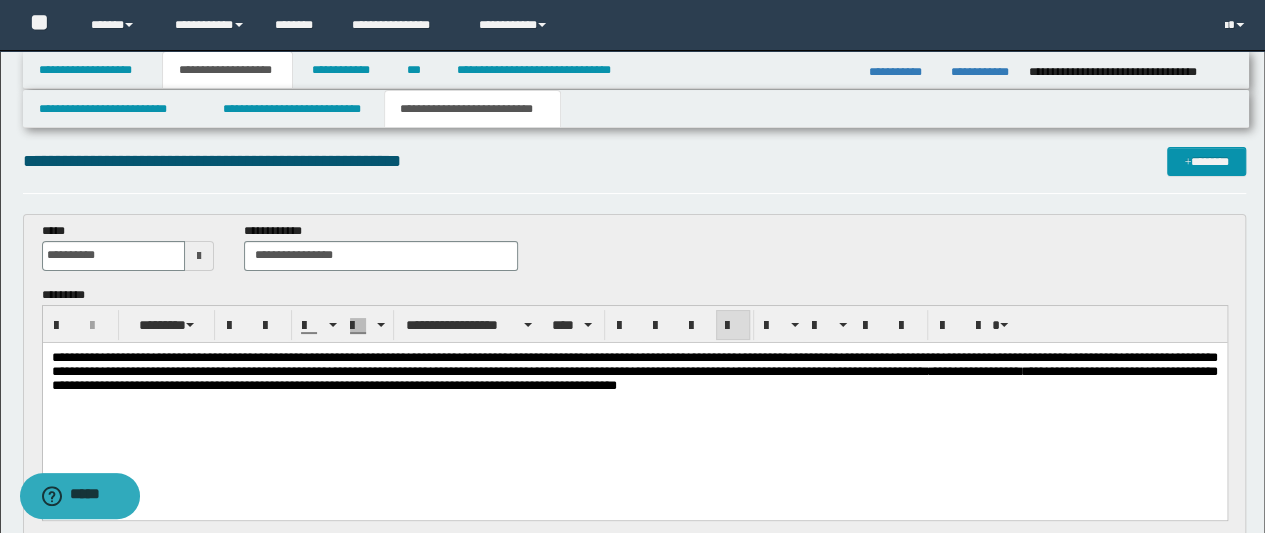 scroll, scrollTop: 0, scrollLeft: 0, axis: both 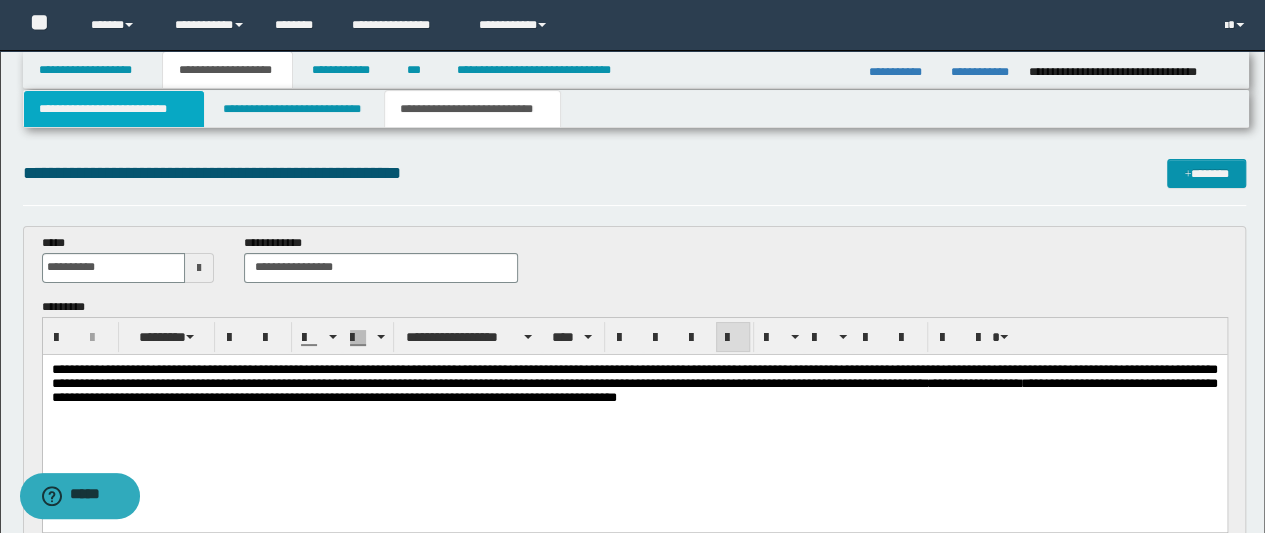 click on "**********" at bounding box center [114, 109] 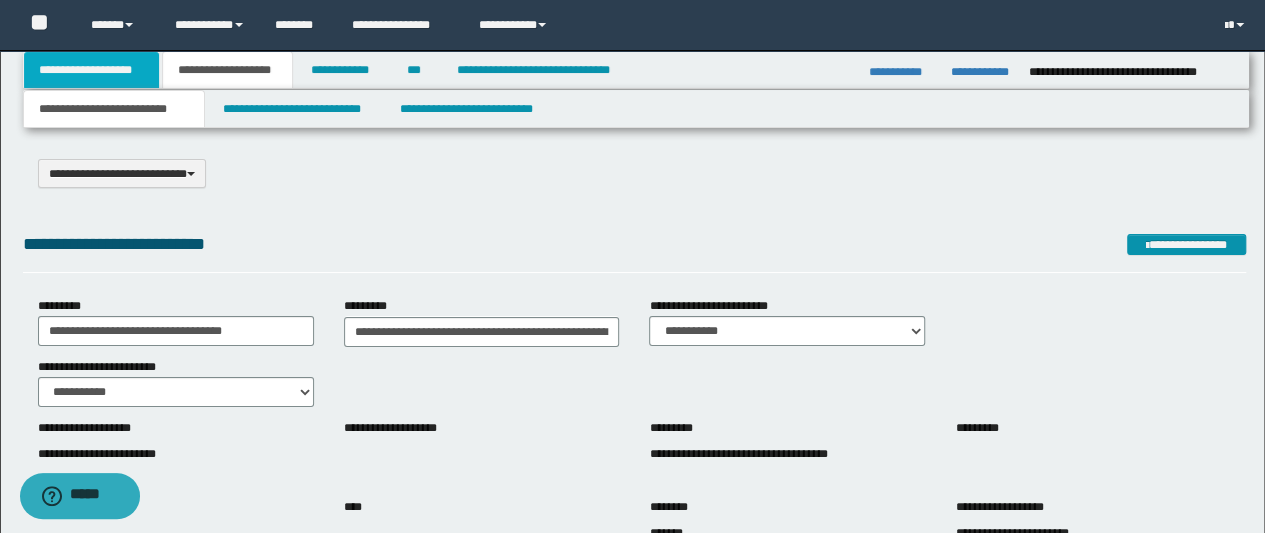 click on "**********" at bounding box center [92, 70] 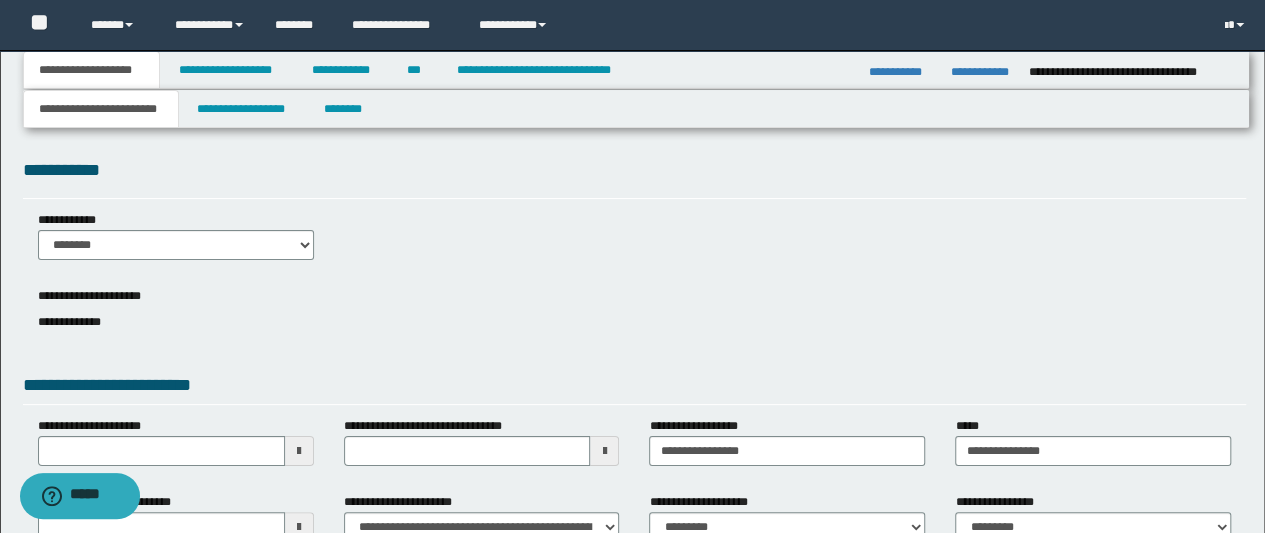 scroll, scrollTop: 0, scrollLeft: 0, axis: both 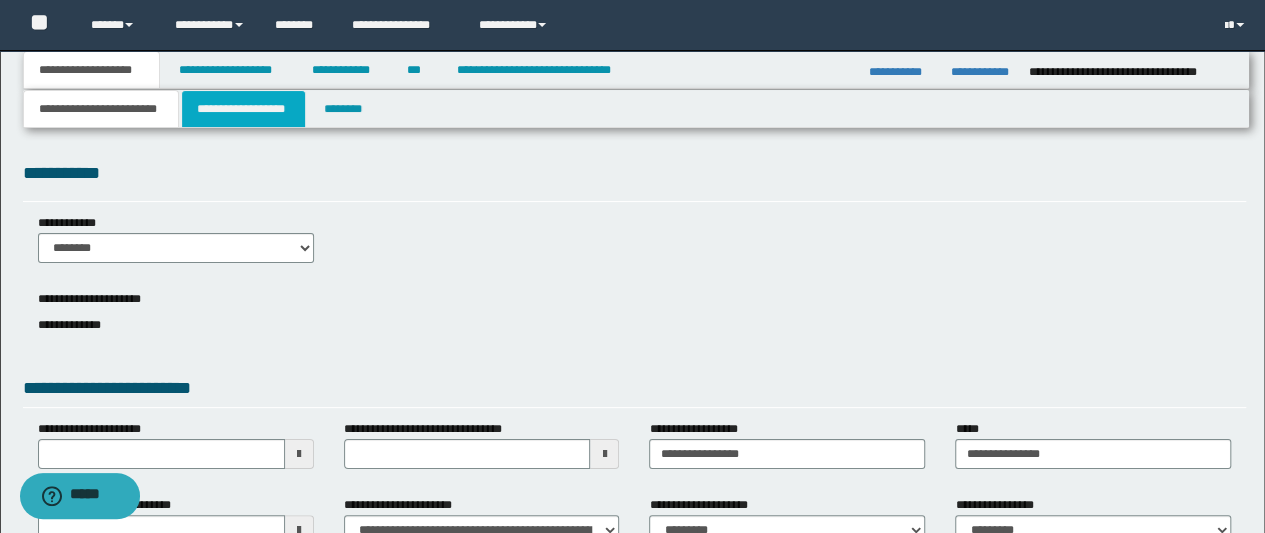 click on "**********" at bounding box center (243, 109) 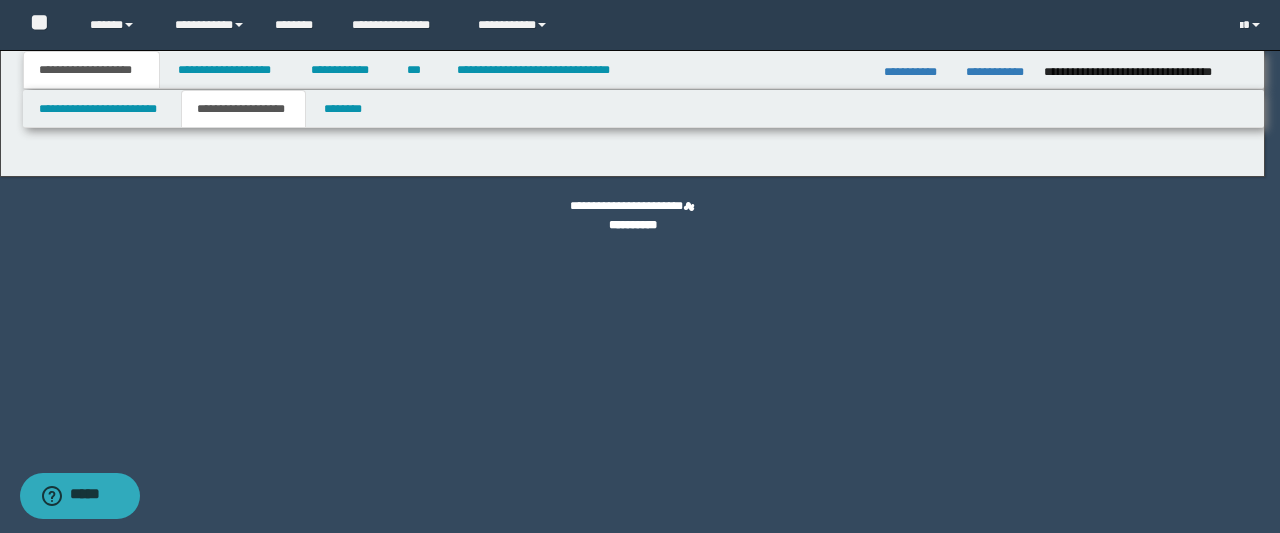 type on "**********" 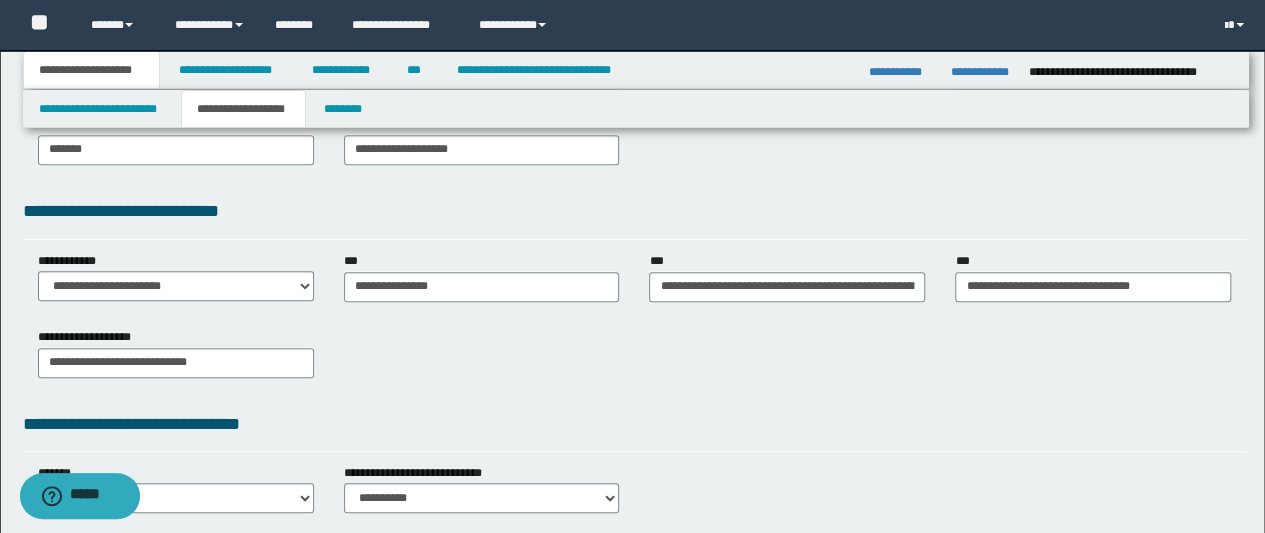 scroll, scrollTop: 572, scrollLeft: 0, axis: vertical 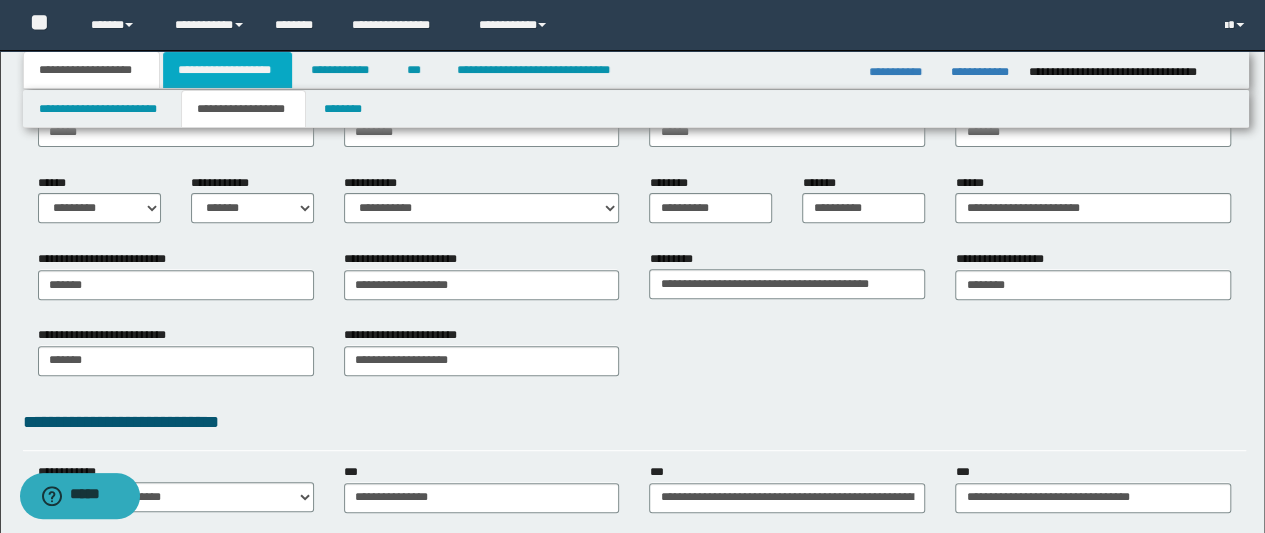 click on "**********" at bounding box center (227, 70) 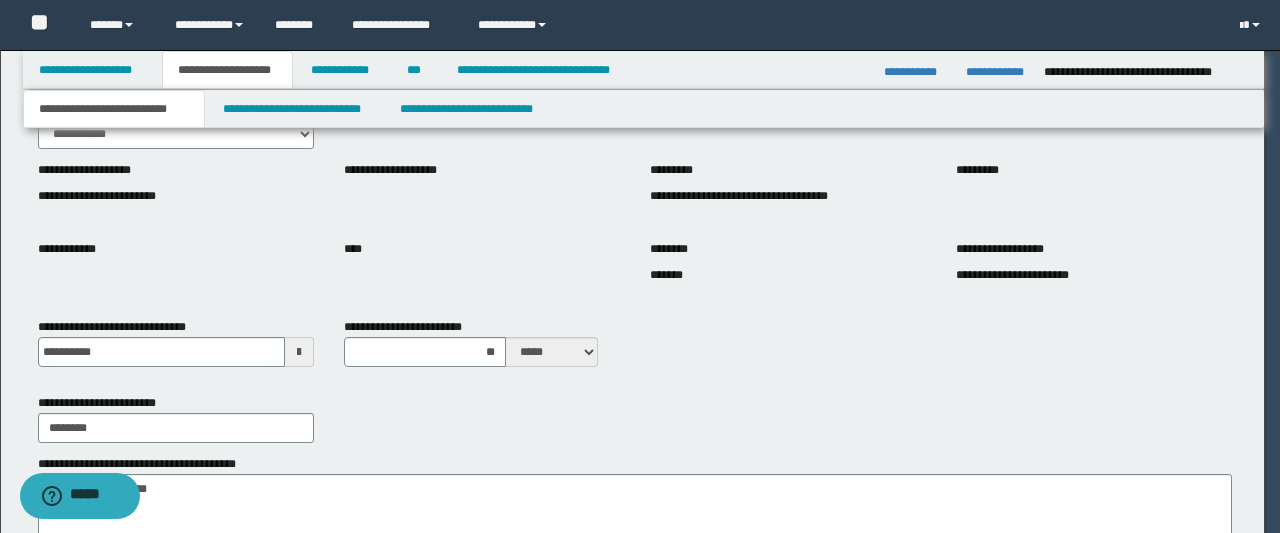 type on "**********" 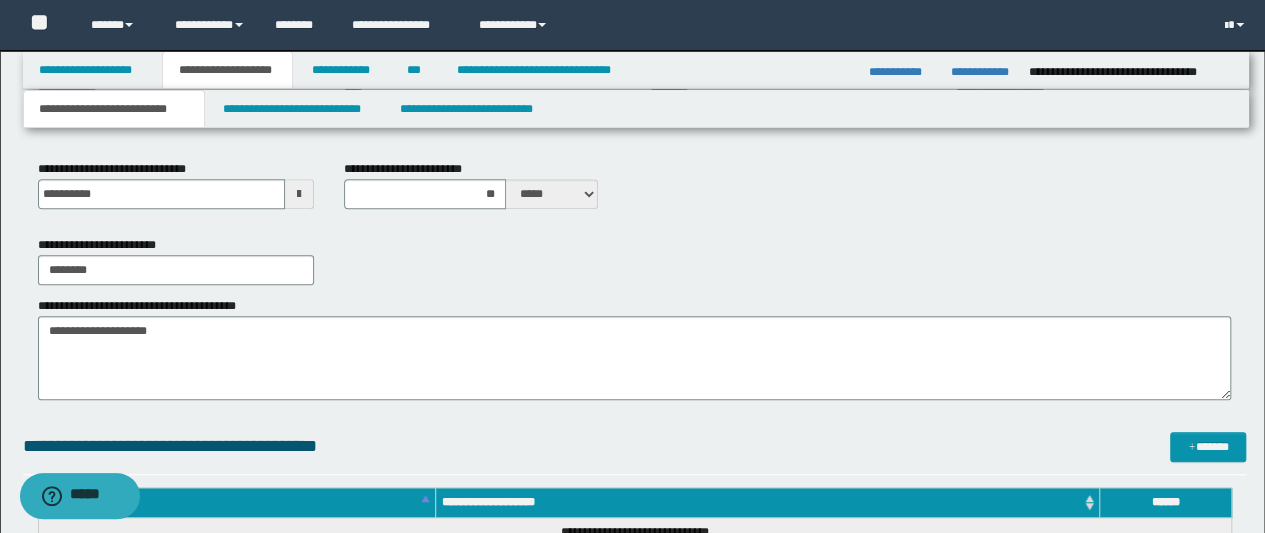 scroll, scrollTop: 470, scrollLeft: 0, axis: vertical 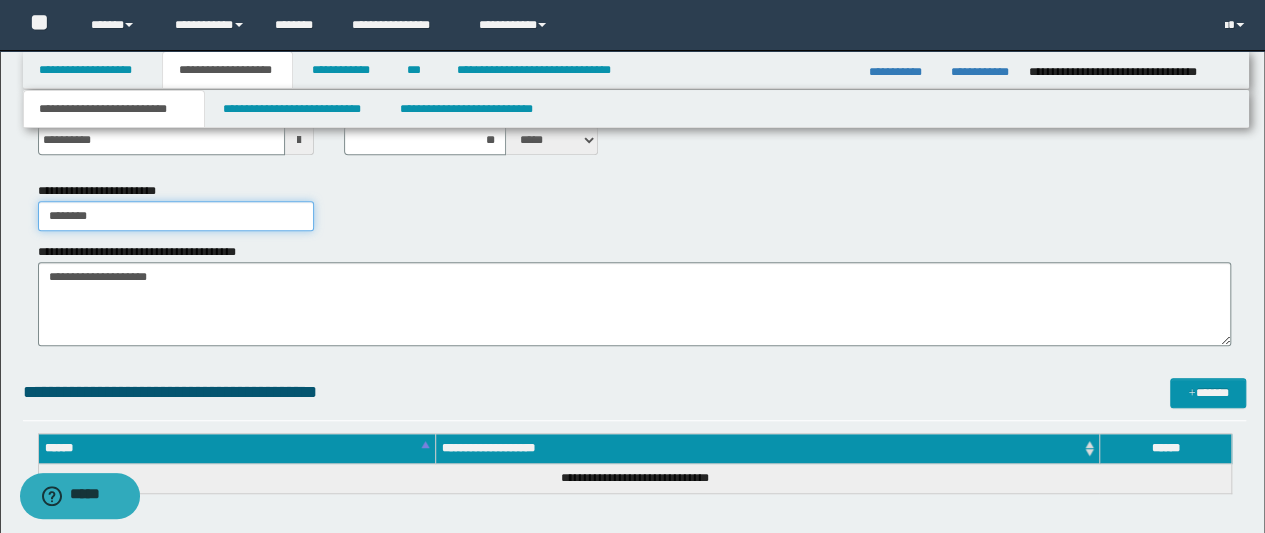 drag, startPoint x: 118, startPoint y: 216, endPoint x: 10, endPoint y: 221, distance: 108.11568 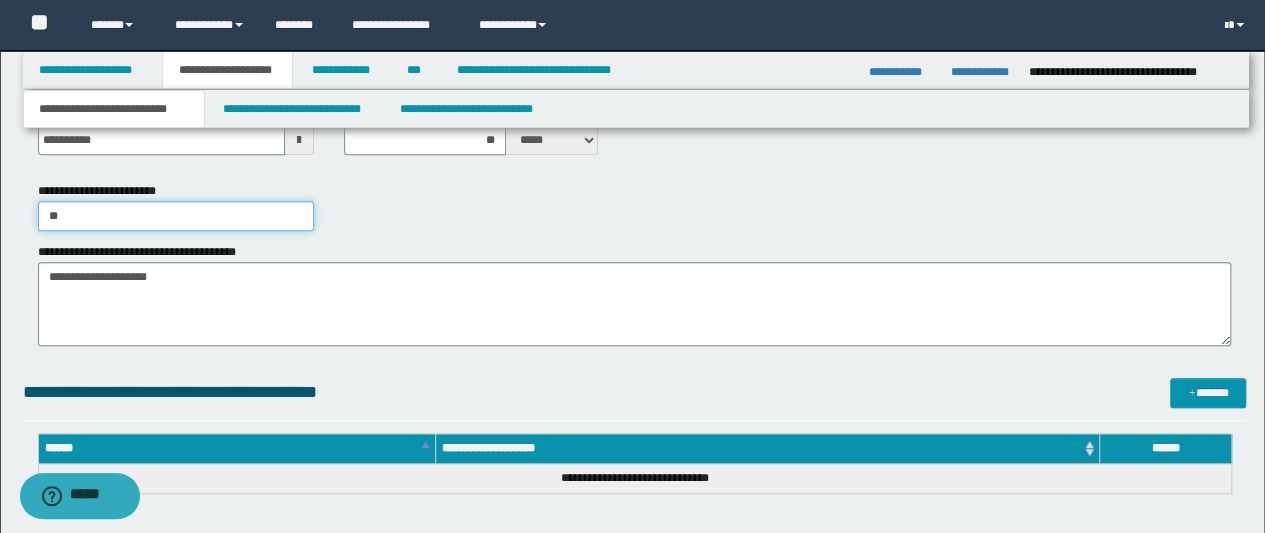 type on "*" 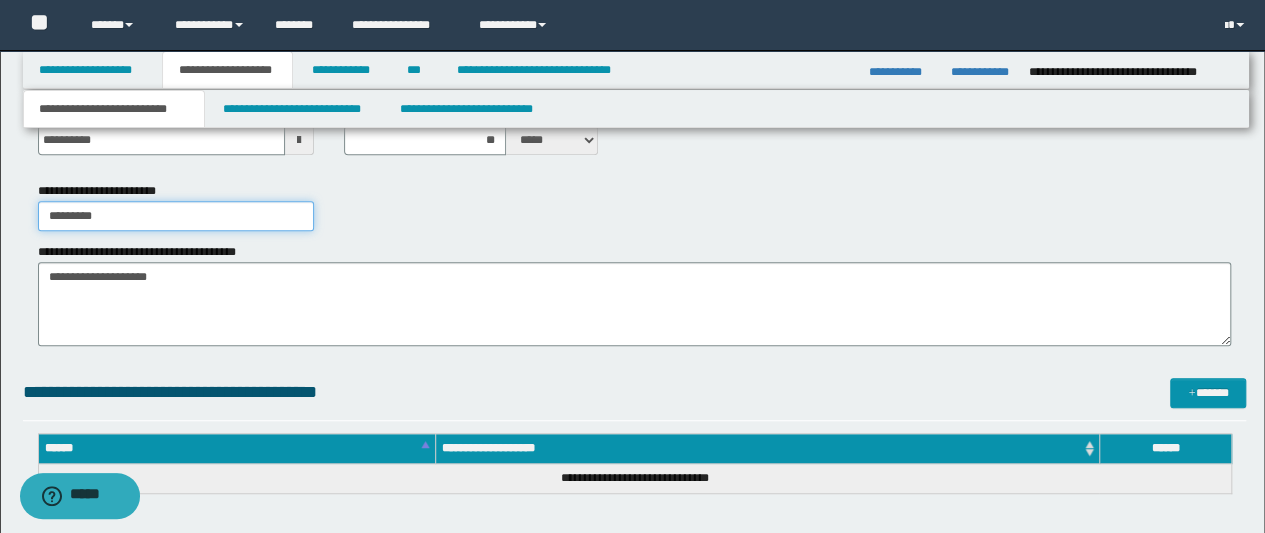 type on "********" 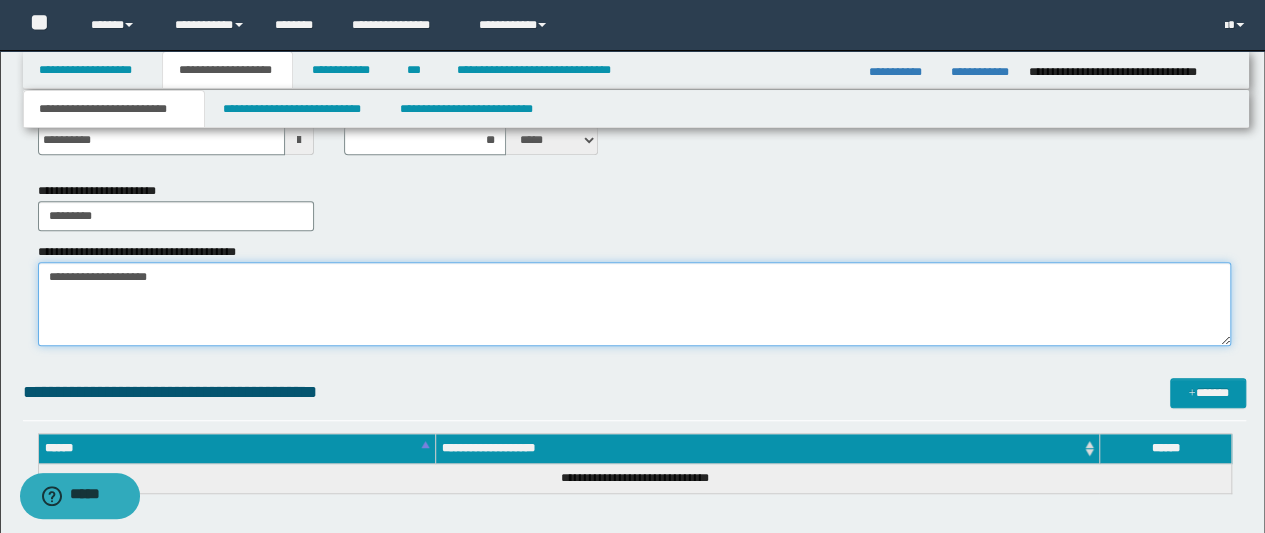 drag, startPoint x: 194, startPoint y: 333, endPoint x: 181, endPoint y: 306, distance: 29.966648 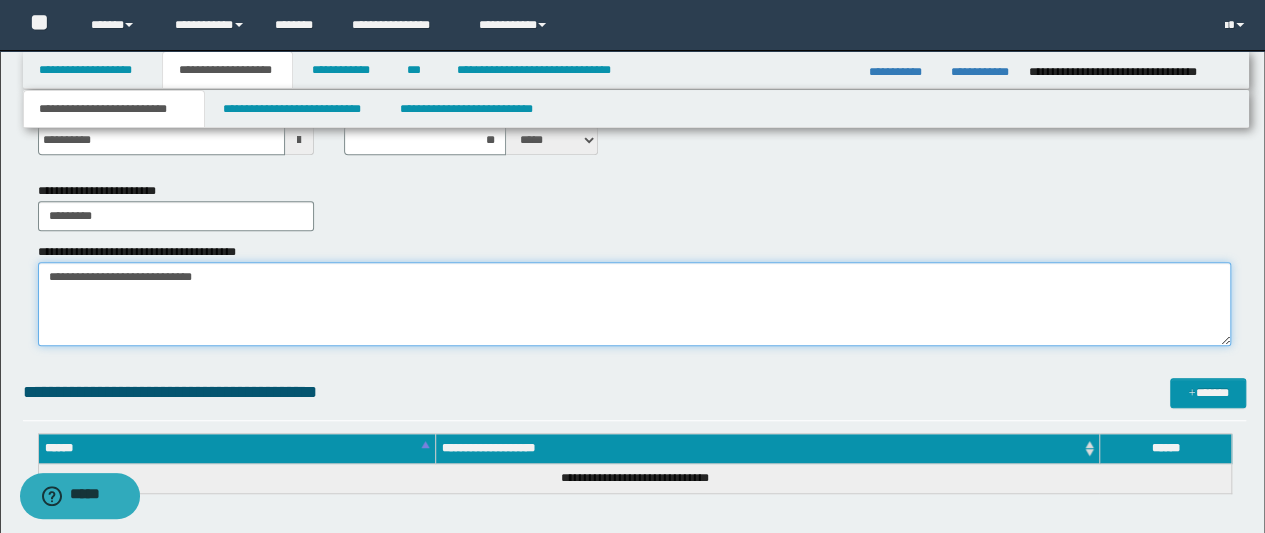 click on "**********" at bounding box center [635, 304] 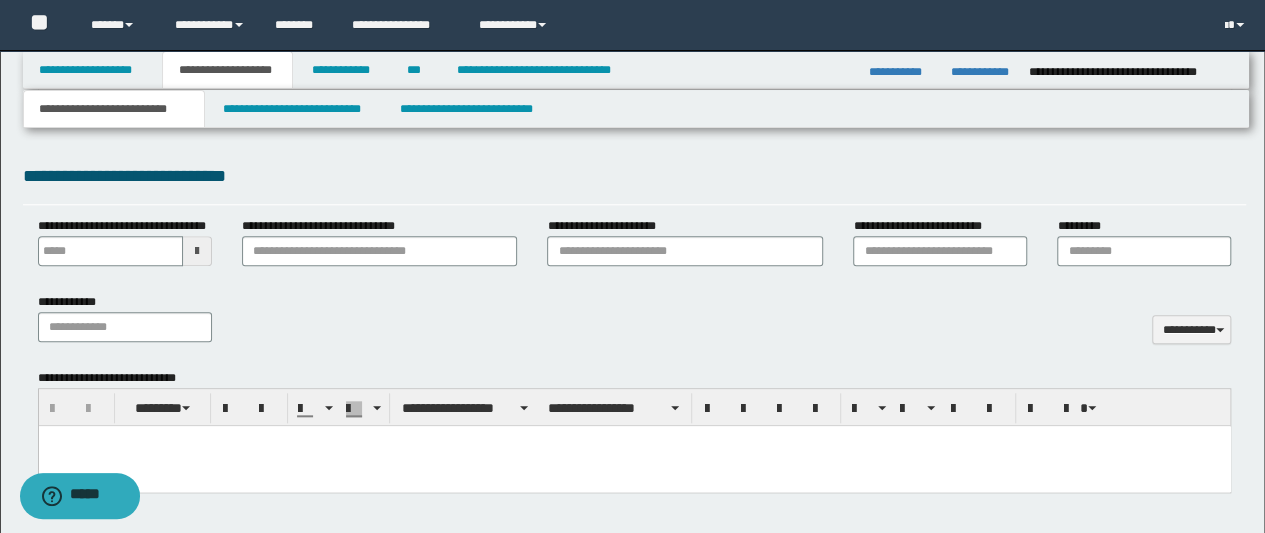 scroll, scrollTop: 454, scrollLeft: 0, axis: vertical 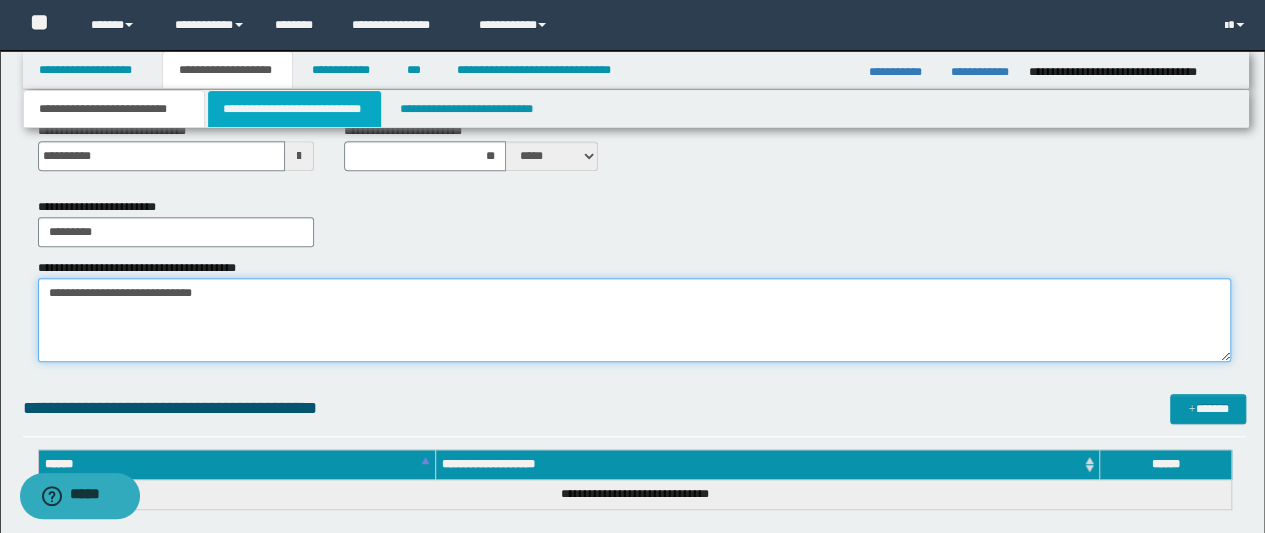 type on "**********" 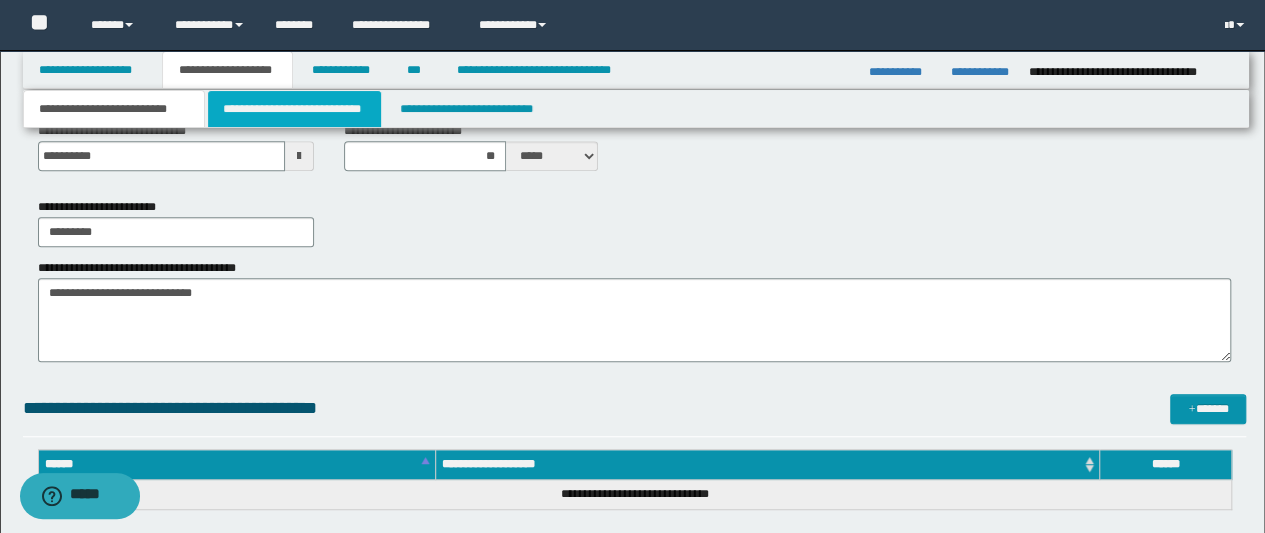 click on "**********" at bounding box center (294, 109) 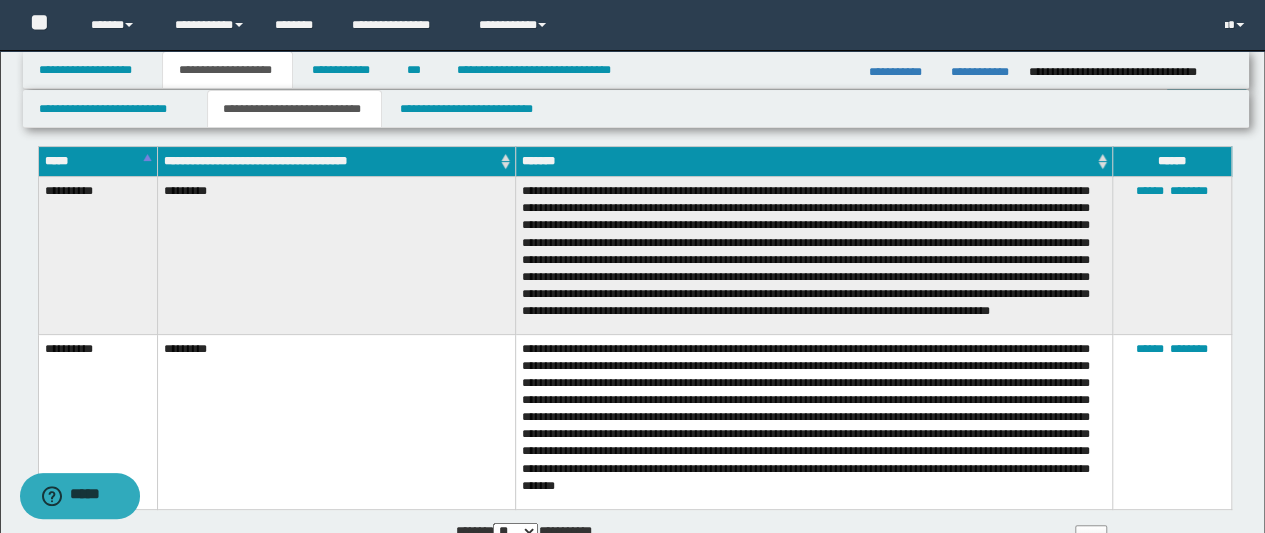 scroll, scrollTop: 0, scrollLeft: 0, axis: both 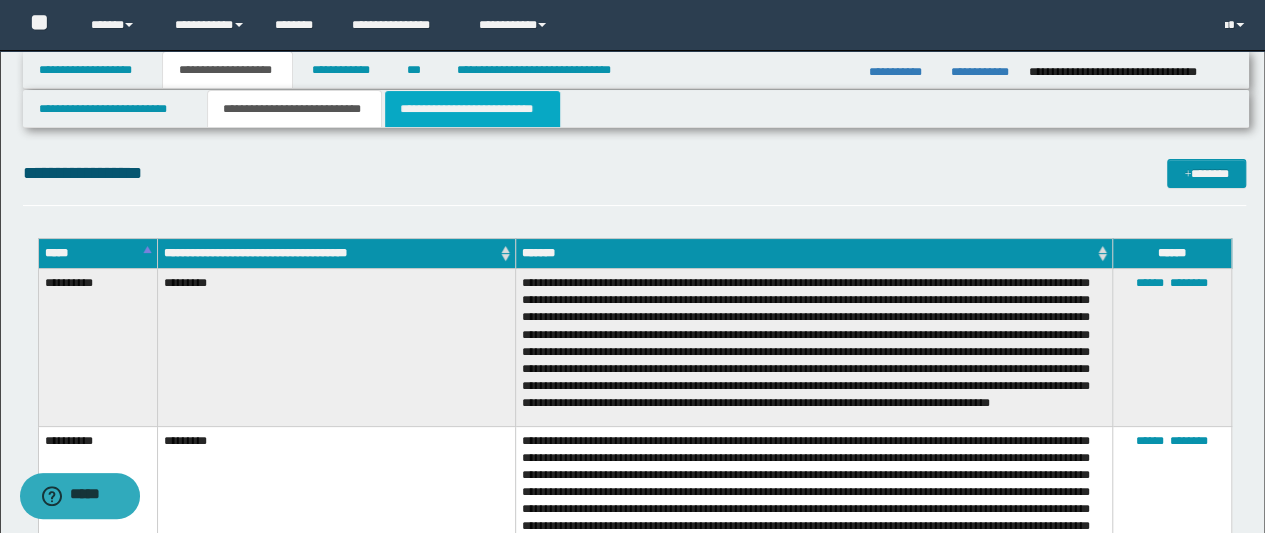 click on "**********" at bounding box center (472, 109) 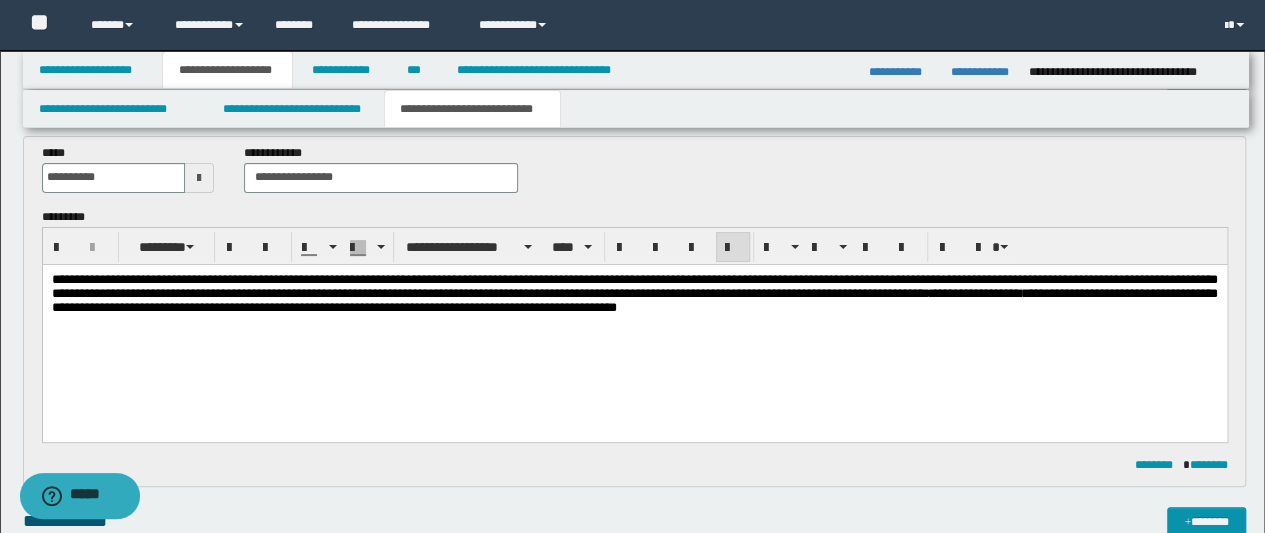 scroll, scrollTop: 66, scrollLeft: 0, axis: vertical 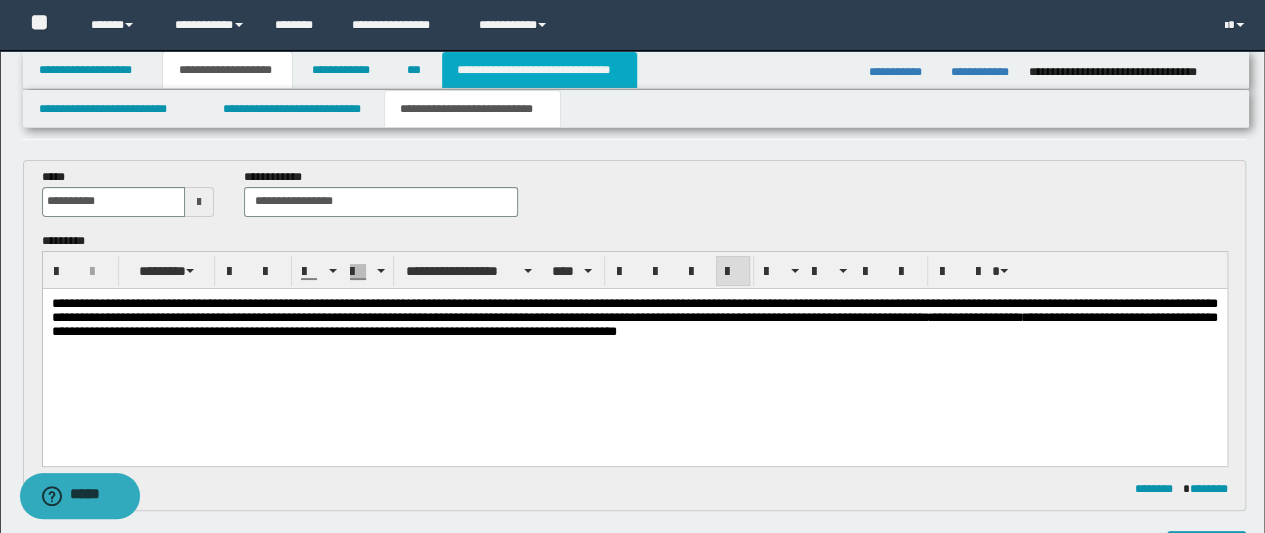 click on "**********" at bounding box center [539, 70] 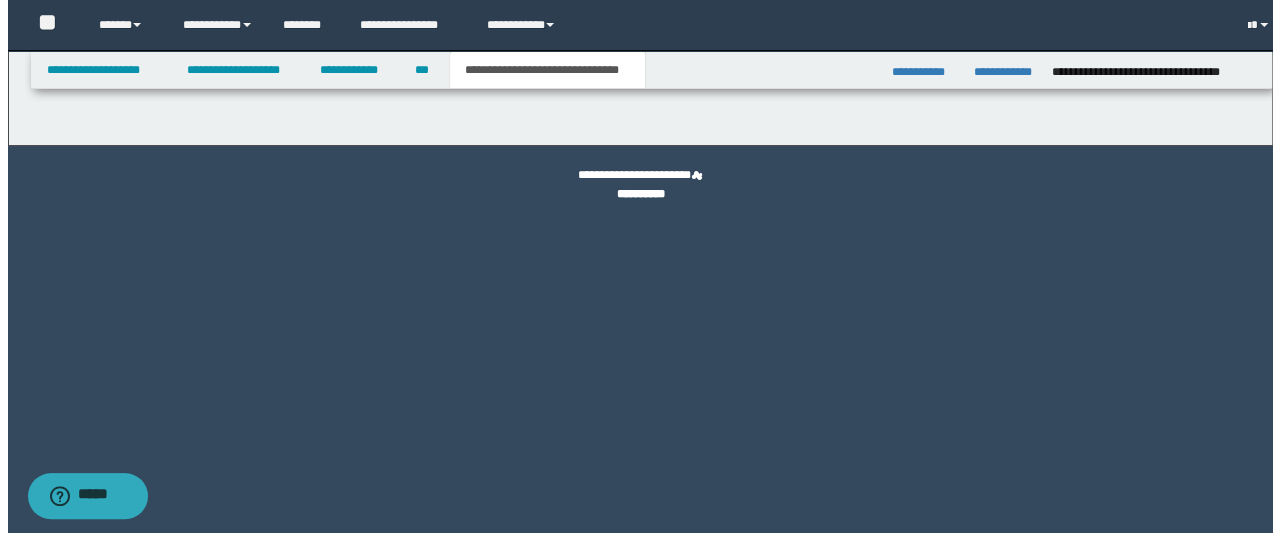 scroll, scrollTop: 0, scrollLeft: 0, axis: both 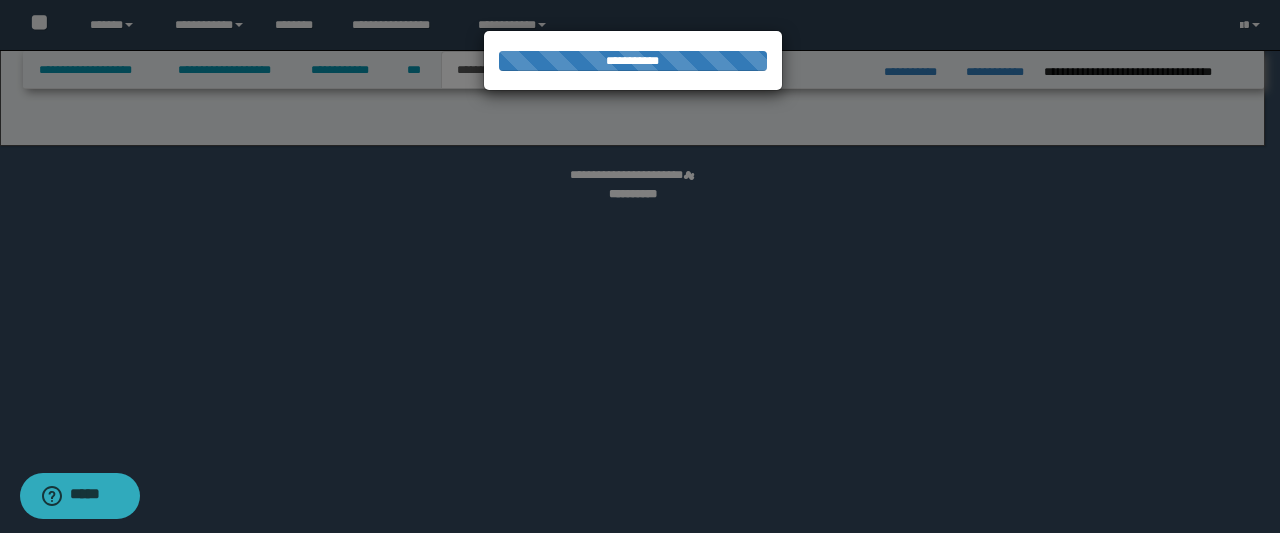 select on "*" 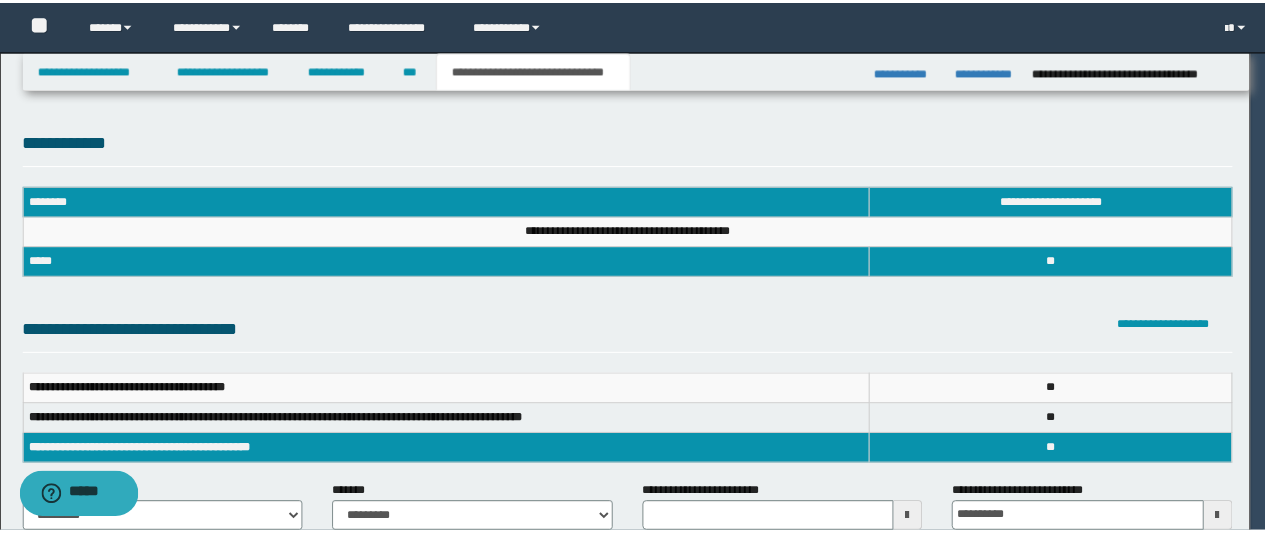 scroll, scrollTop: 0, scrollLeft: 0, axis: both 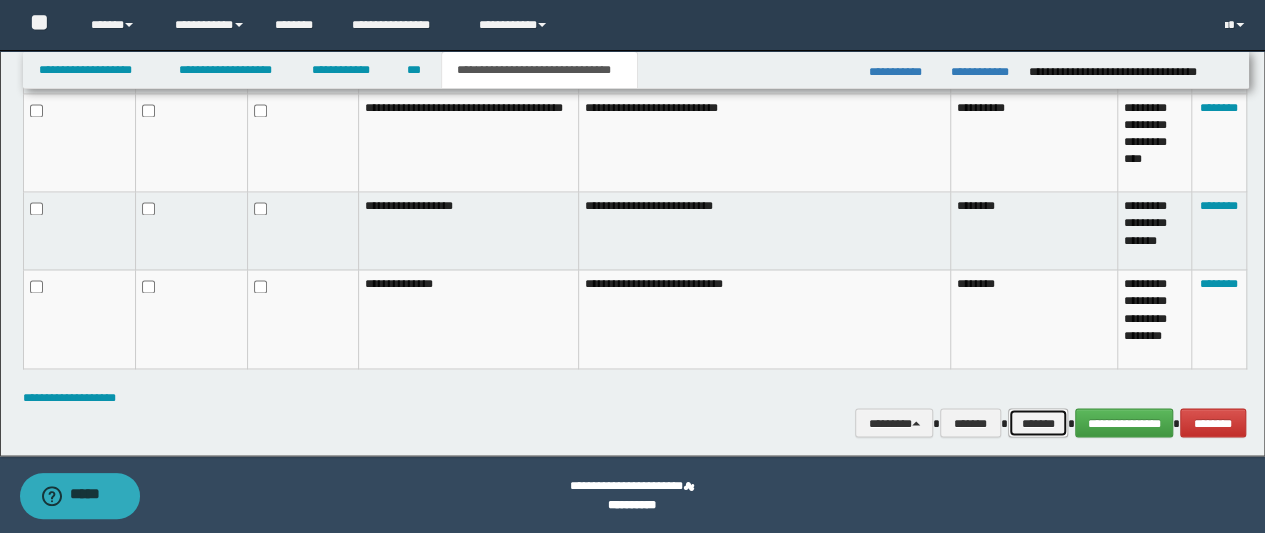 click on "*******" at bounding box center (1038, 422) 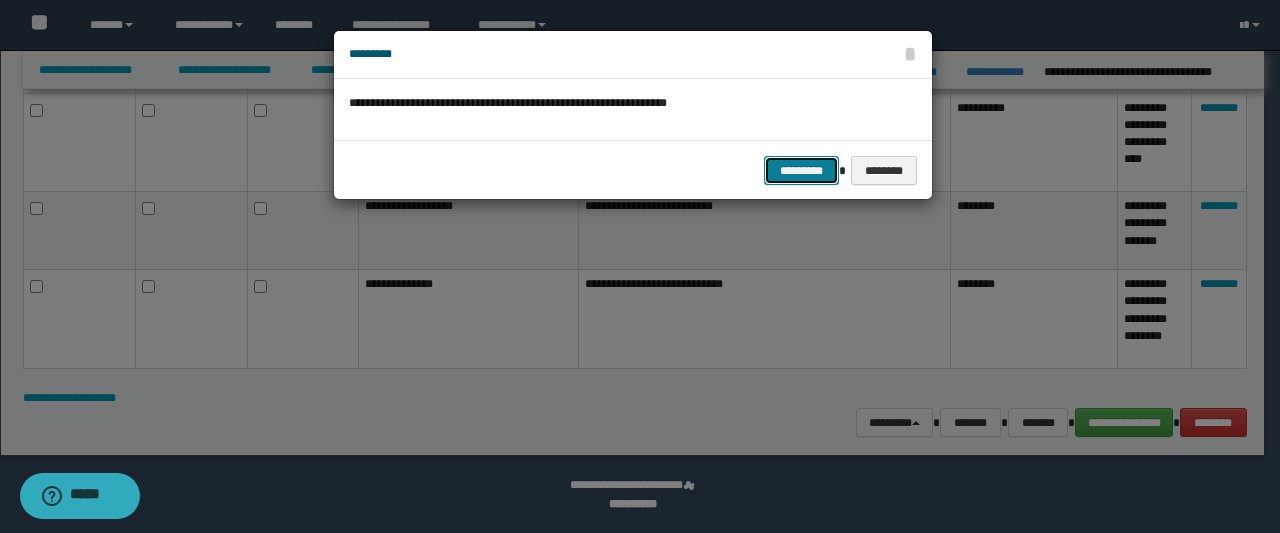 click on "*********" at bounding box center (801, 170) 